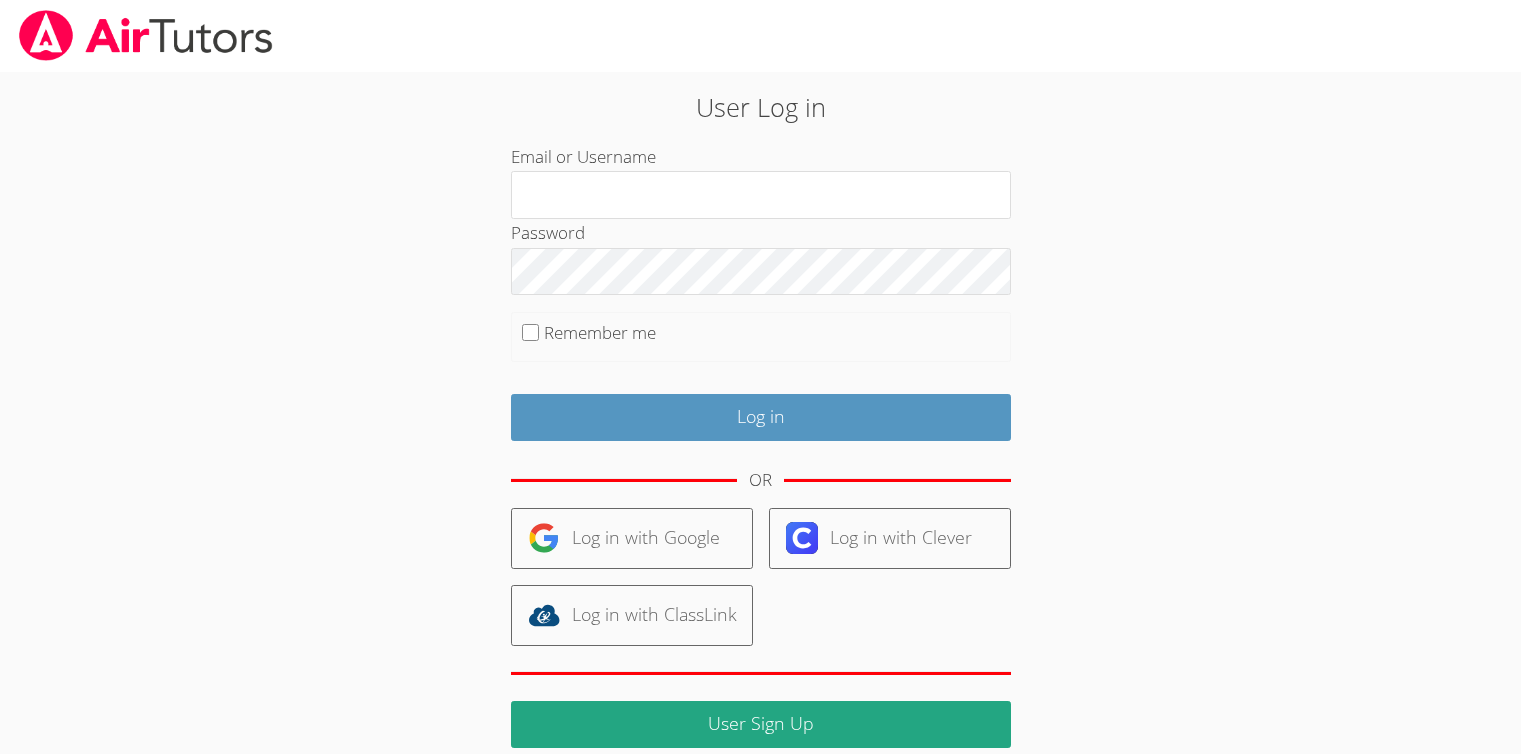 scroll, scrollTop: 0, scrollLeft: 0, axis: both 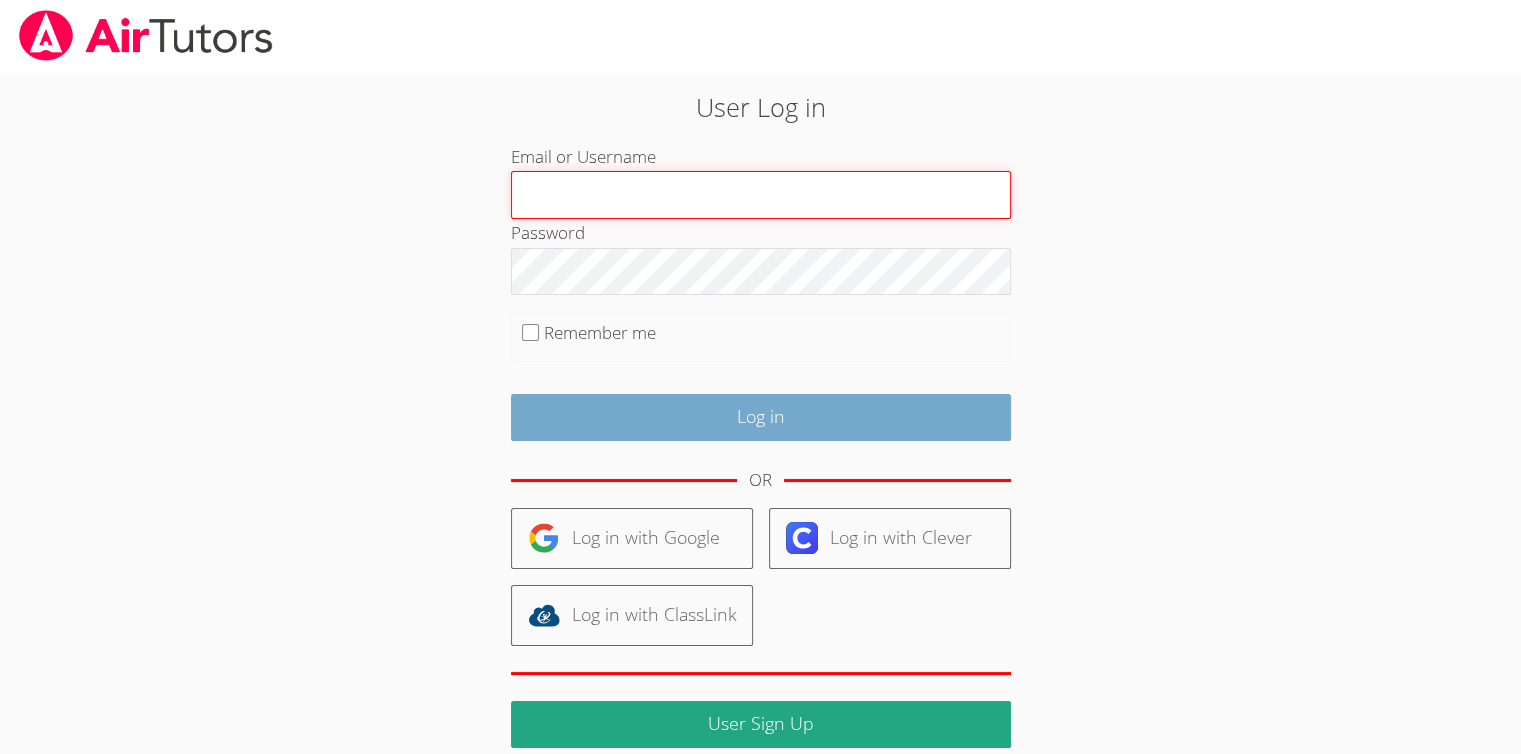 type on "Skonickisarah@gmail.com" 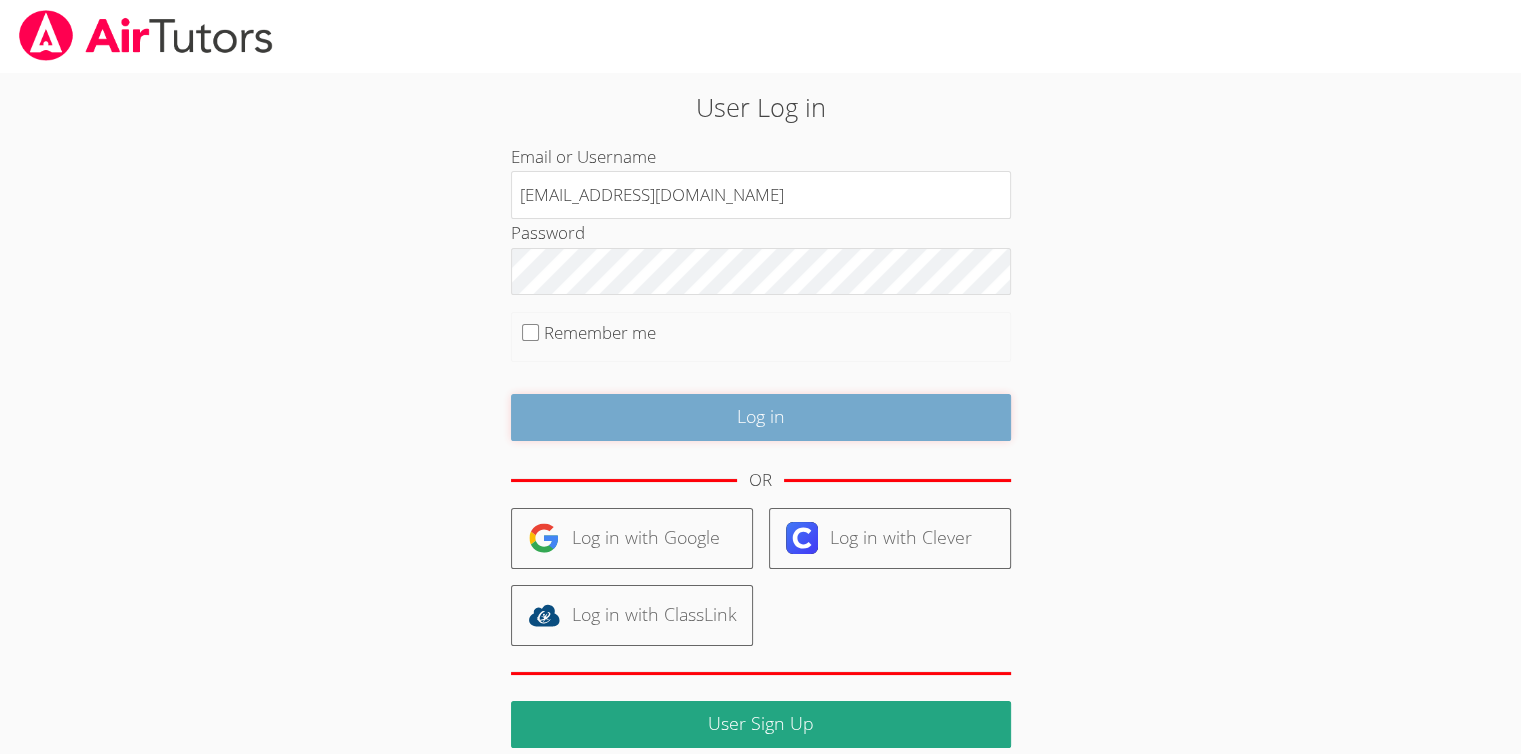 click on "Log in" at bounding box center (761, 417) 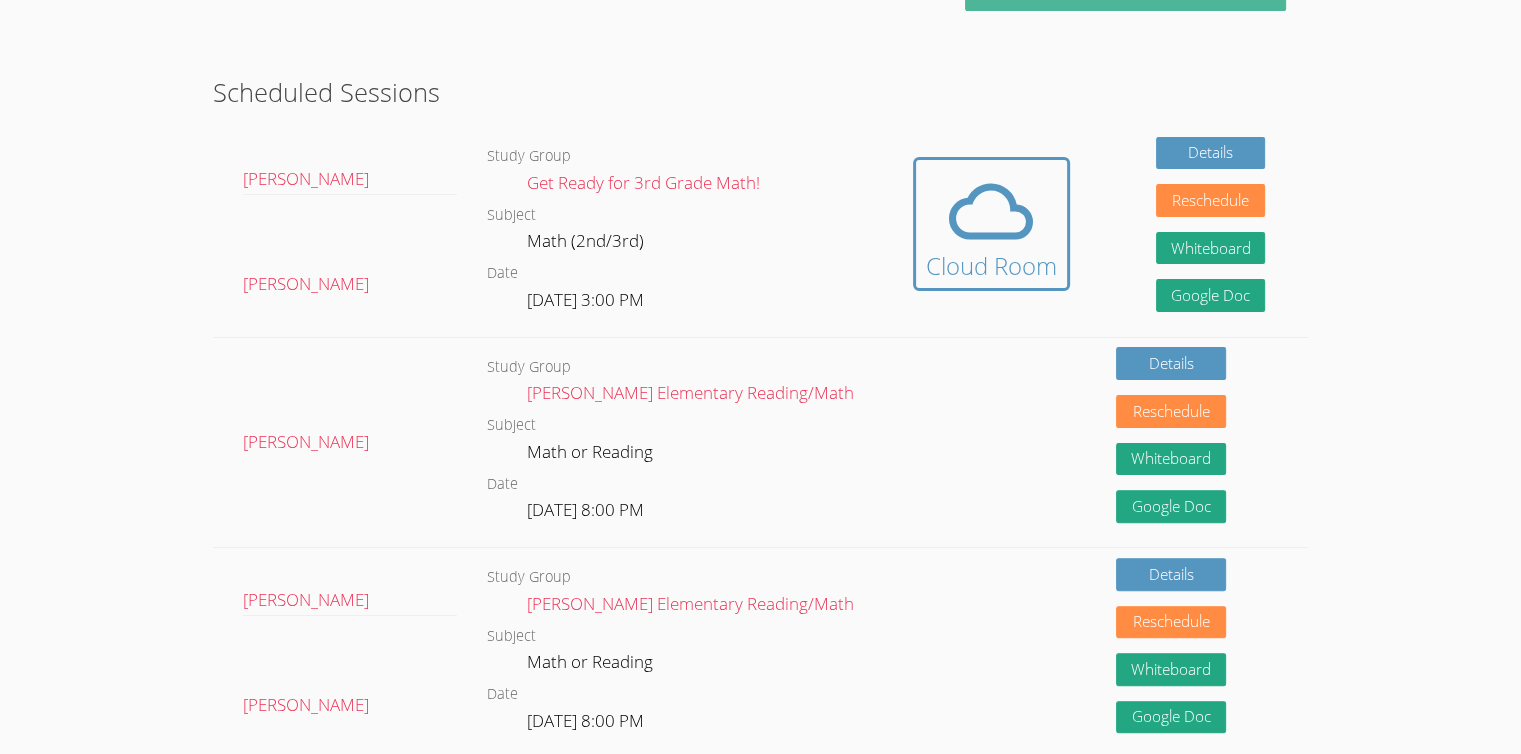 scroll, scrollTop: 99, scrollLeft: 0, axis: vertical 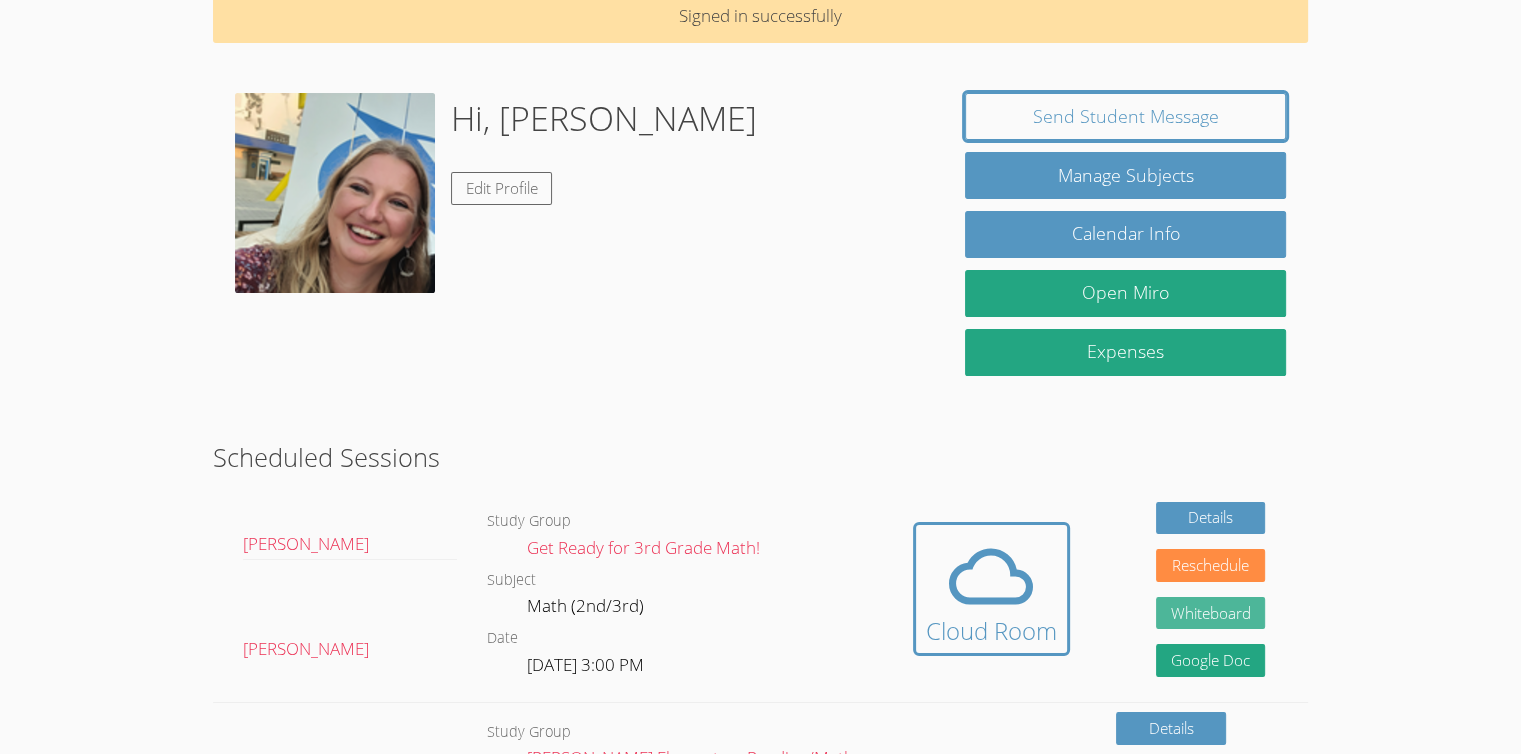 click on "Whiteboard" at bounding box center (1211, 613) 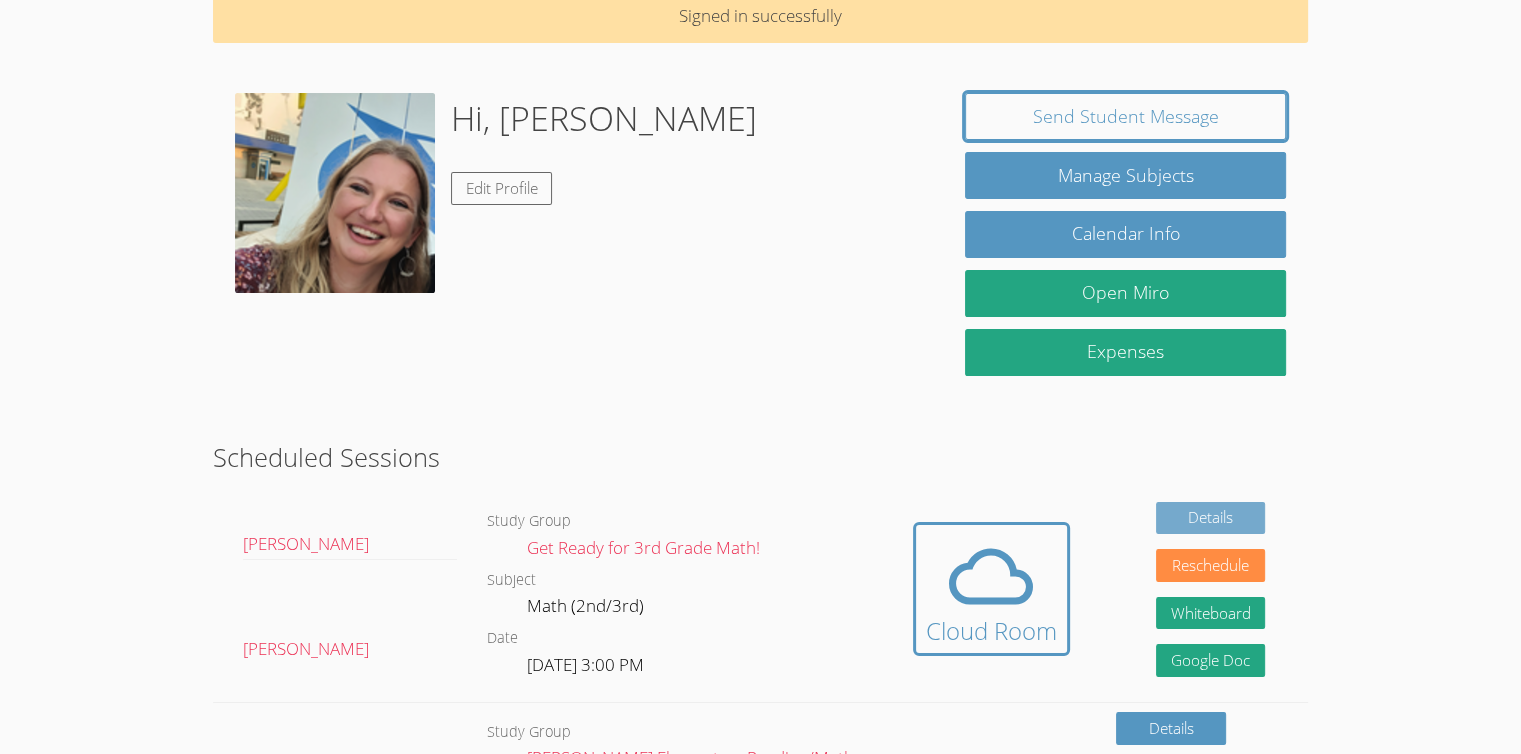 click on "Details" at bounding box center (1211, 518) 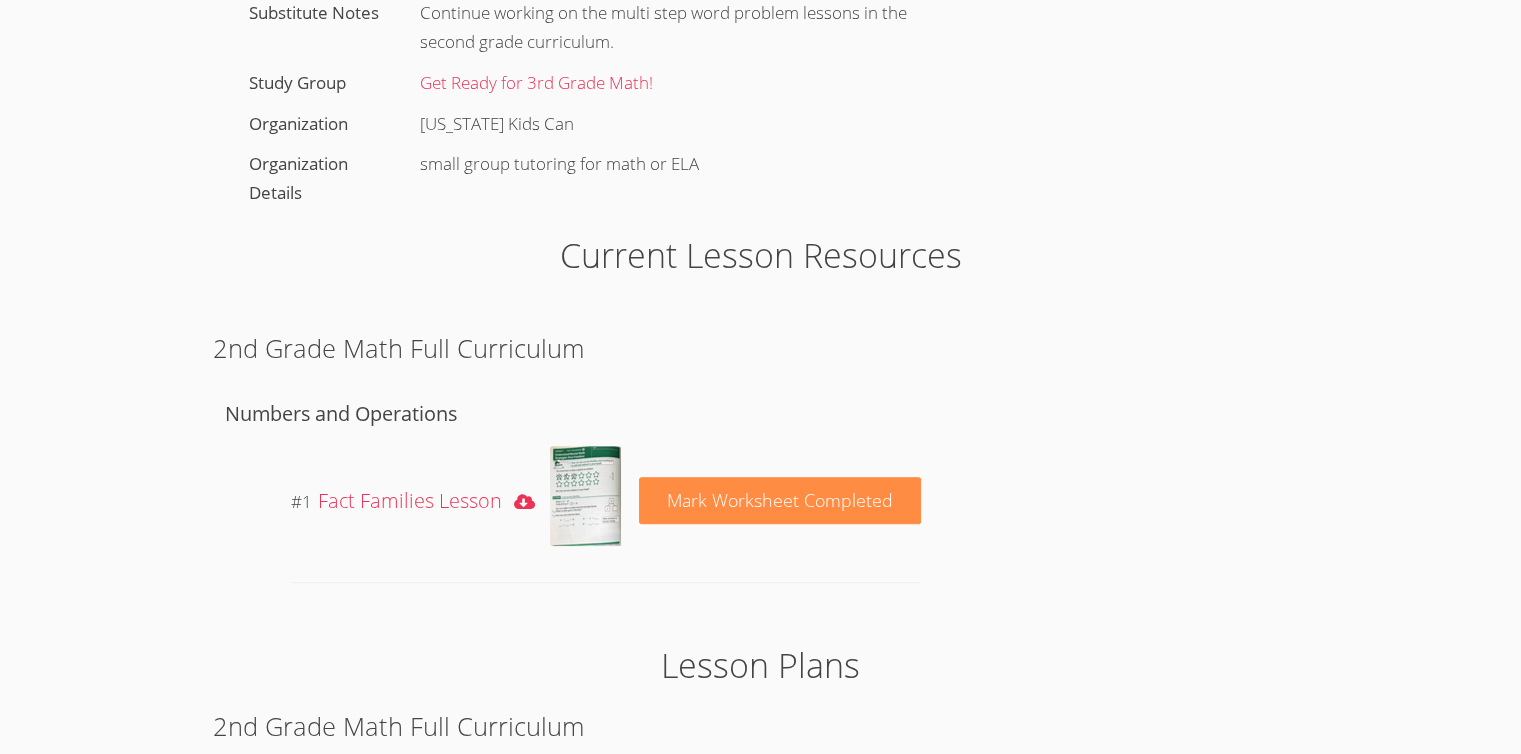 scroll, scrollTop: 974, scrollLeft: 0, axis: vertical 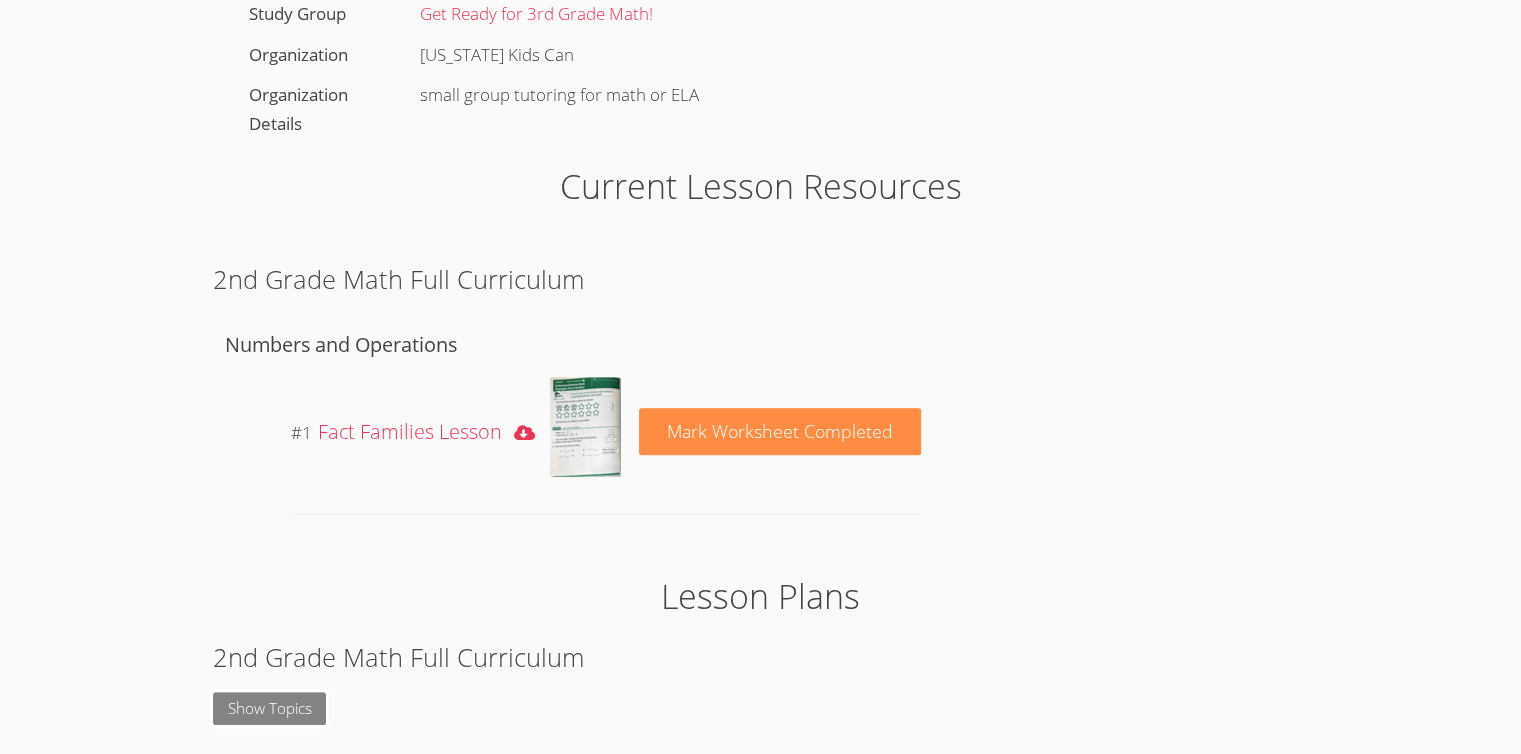 click on "Show Topics" at bounding box center (270, 708) 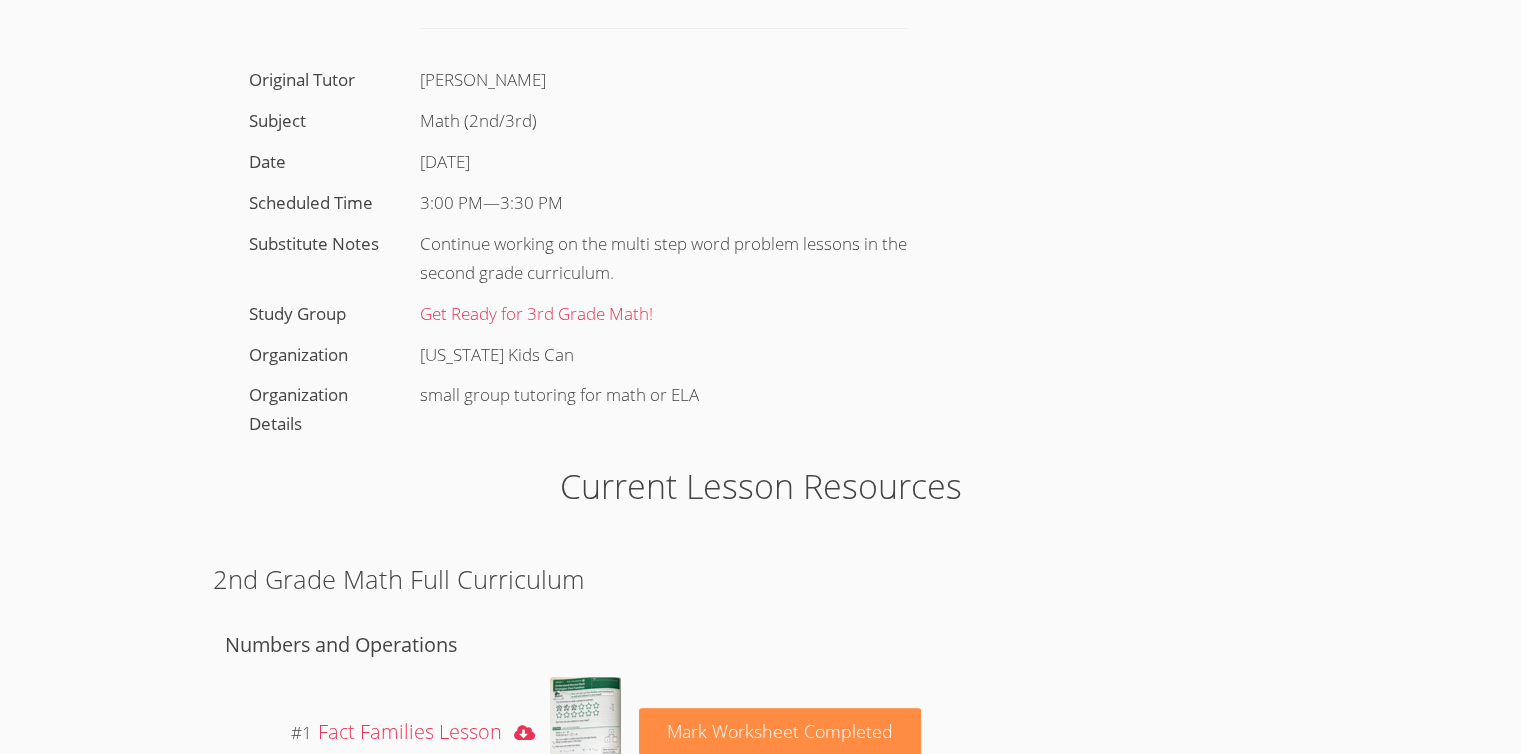 scroll, scrollTop: 1283, scrollLeft: 0, axis: vertical 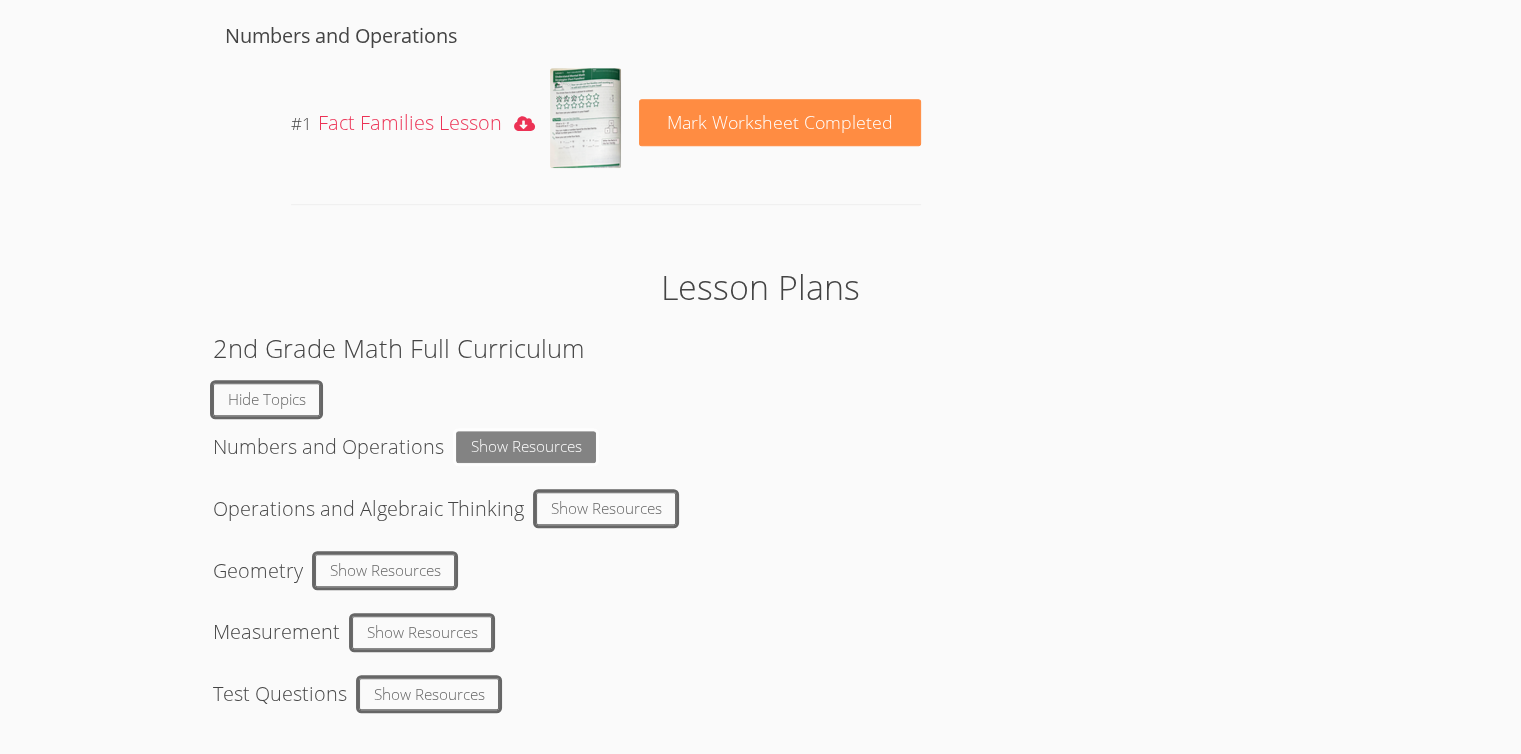 click on "Show Resources" at bounding box center [526, 447] 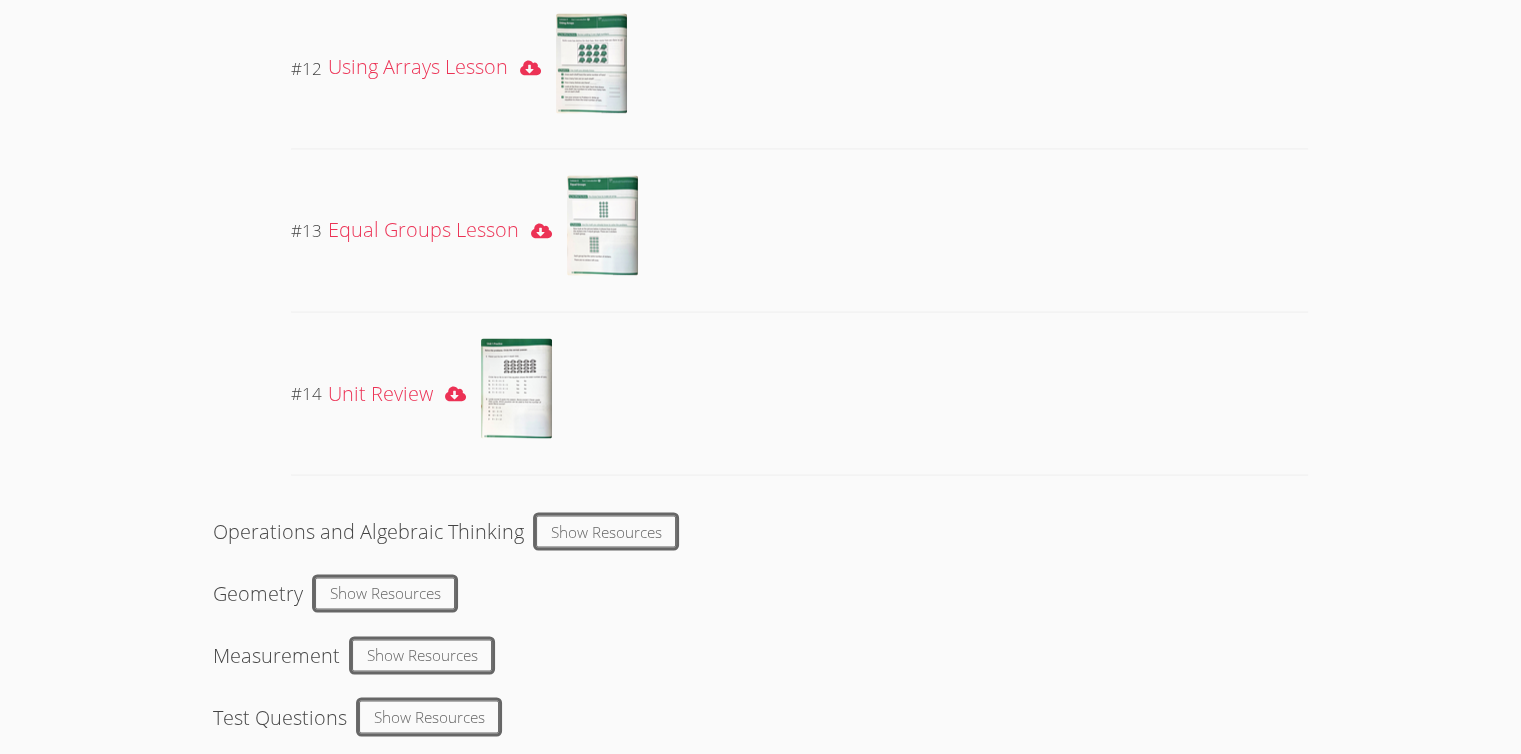 scroll, scrollTop: 3552, scrollLeft: 0, axis: vertical 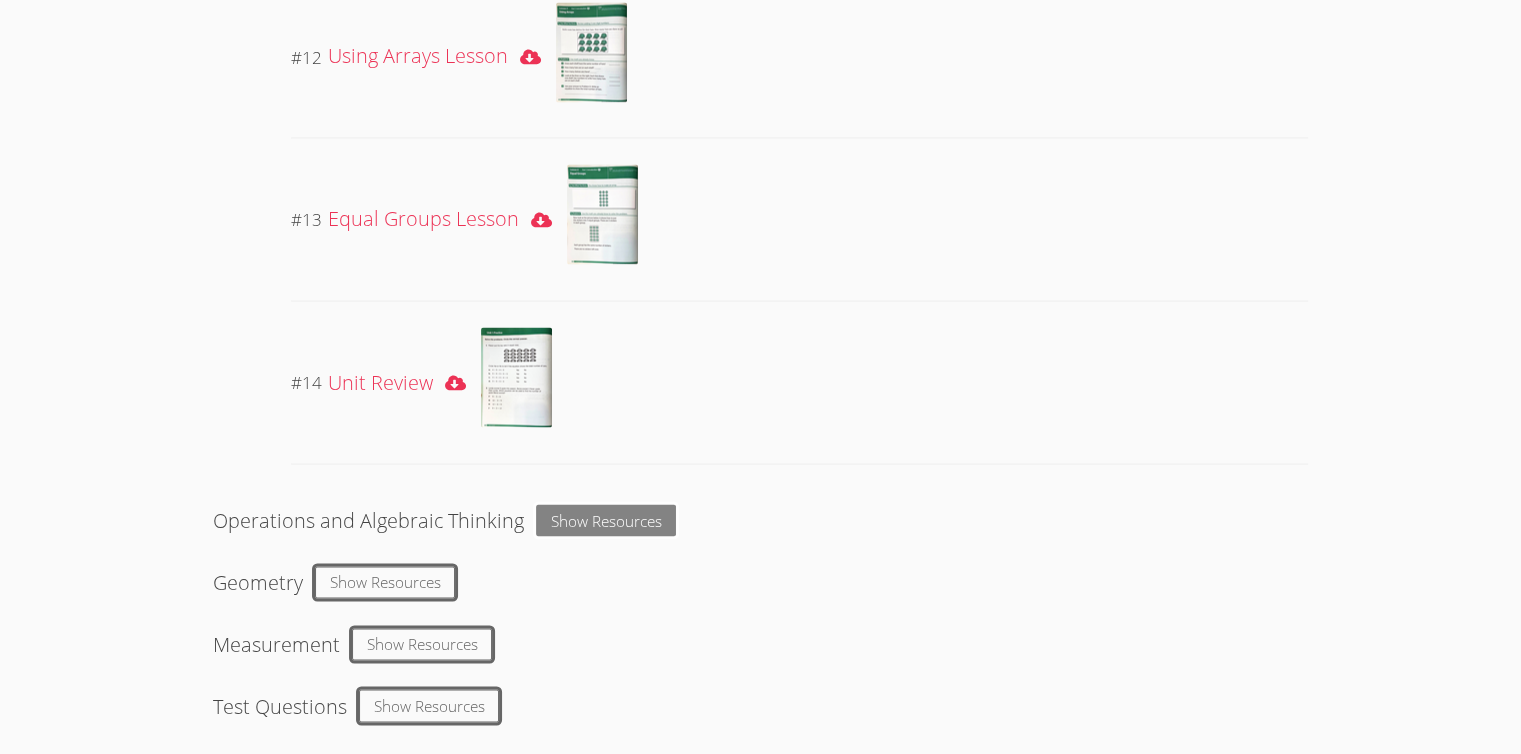 click on "Show Resources" at bounding box center (606, 520) 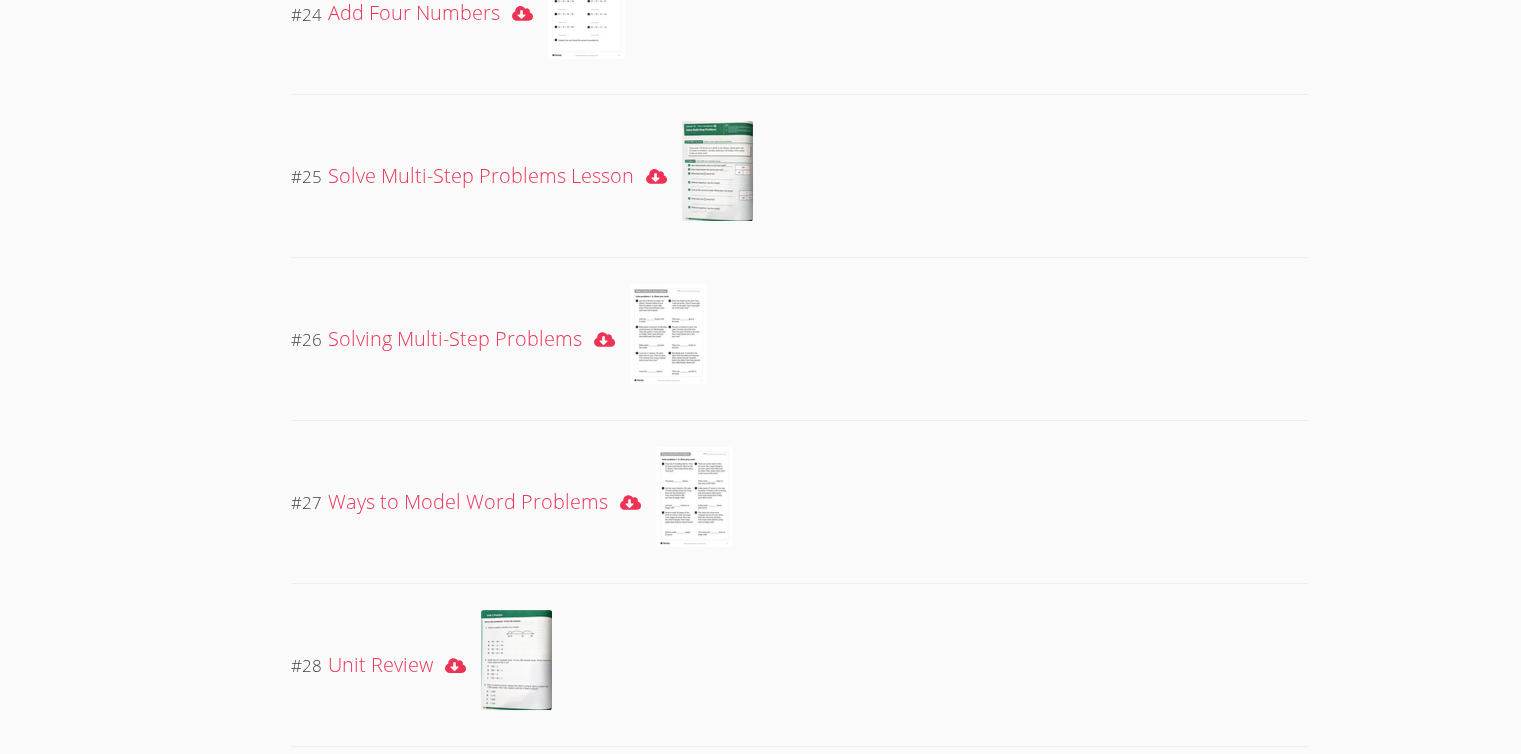 scroll, scrollTop: 7992, scrollLeft: 0, axis: vertical 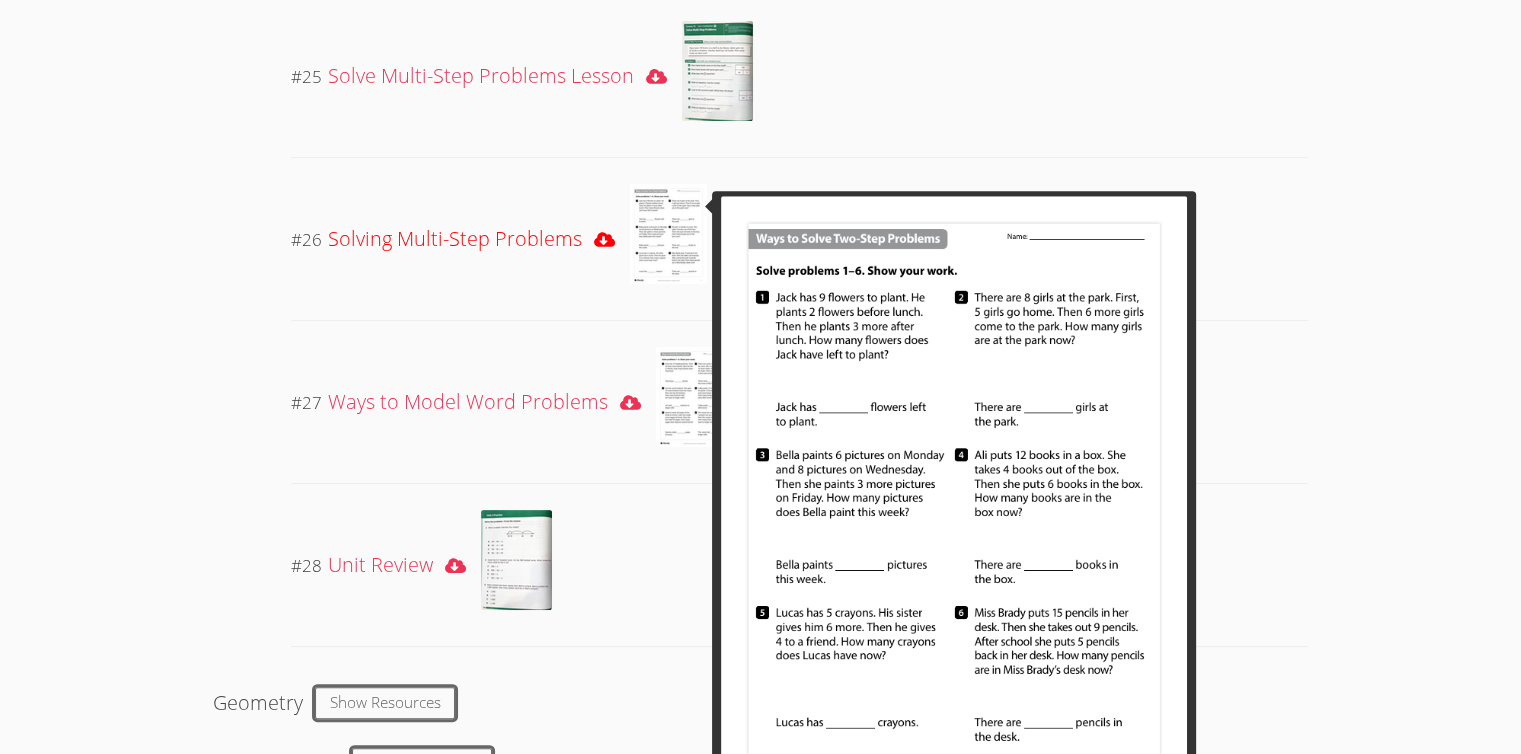 click at bounding box center [668, 234] 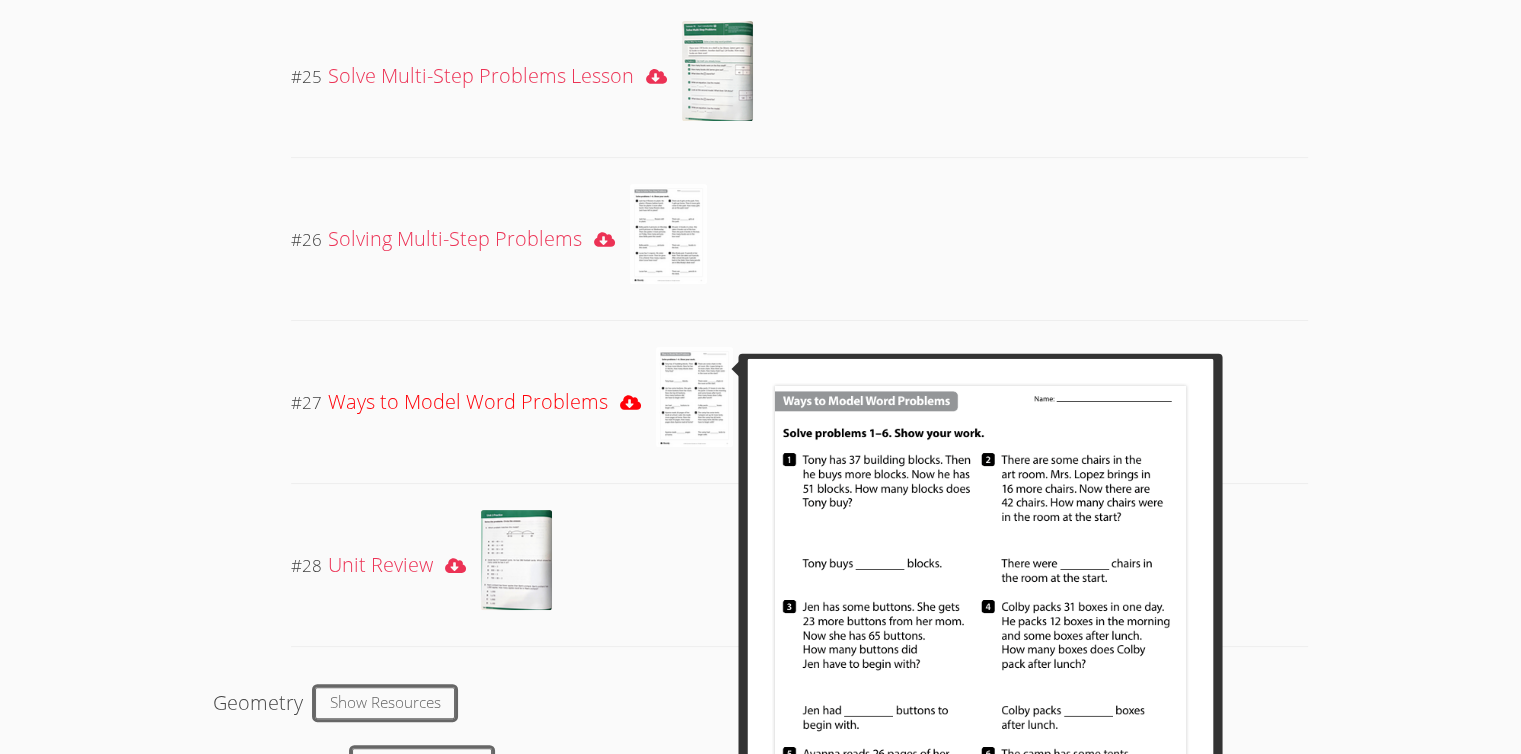 click at bounding box center (694, 397) 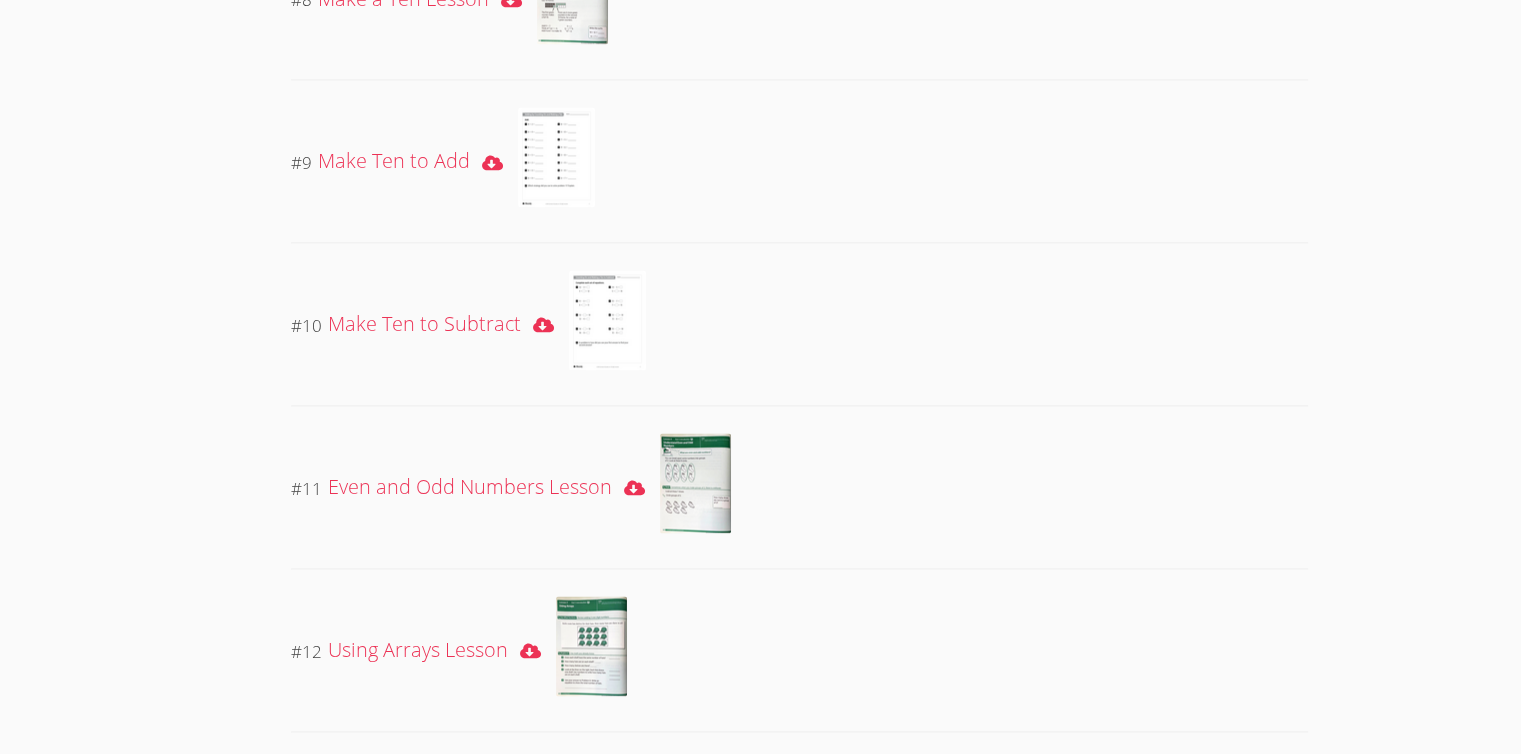 scroll, scrollTop: 0, scrollLeft: 0, axis: both 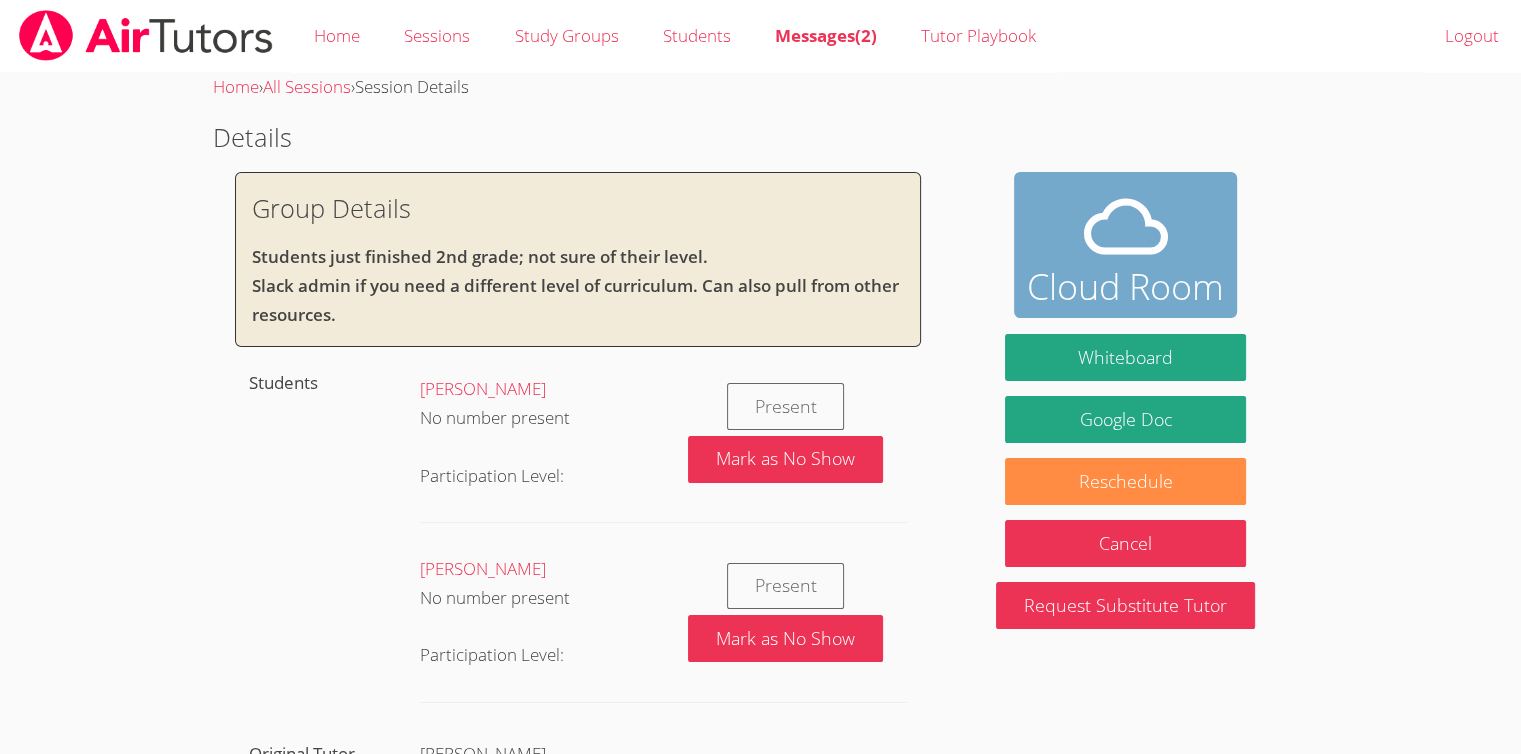 click on "Cloud Room" at bounding box center (1125, 287) 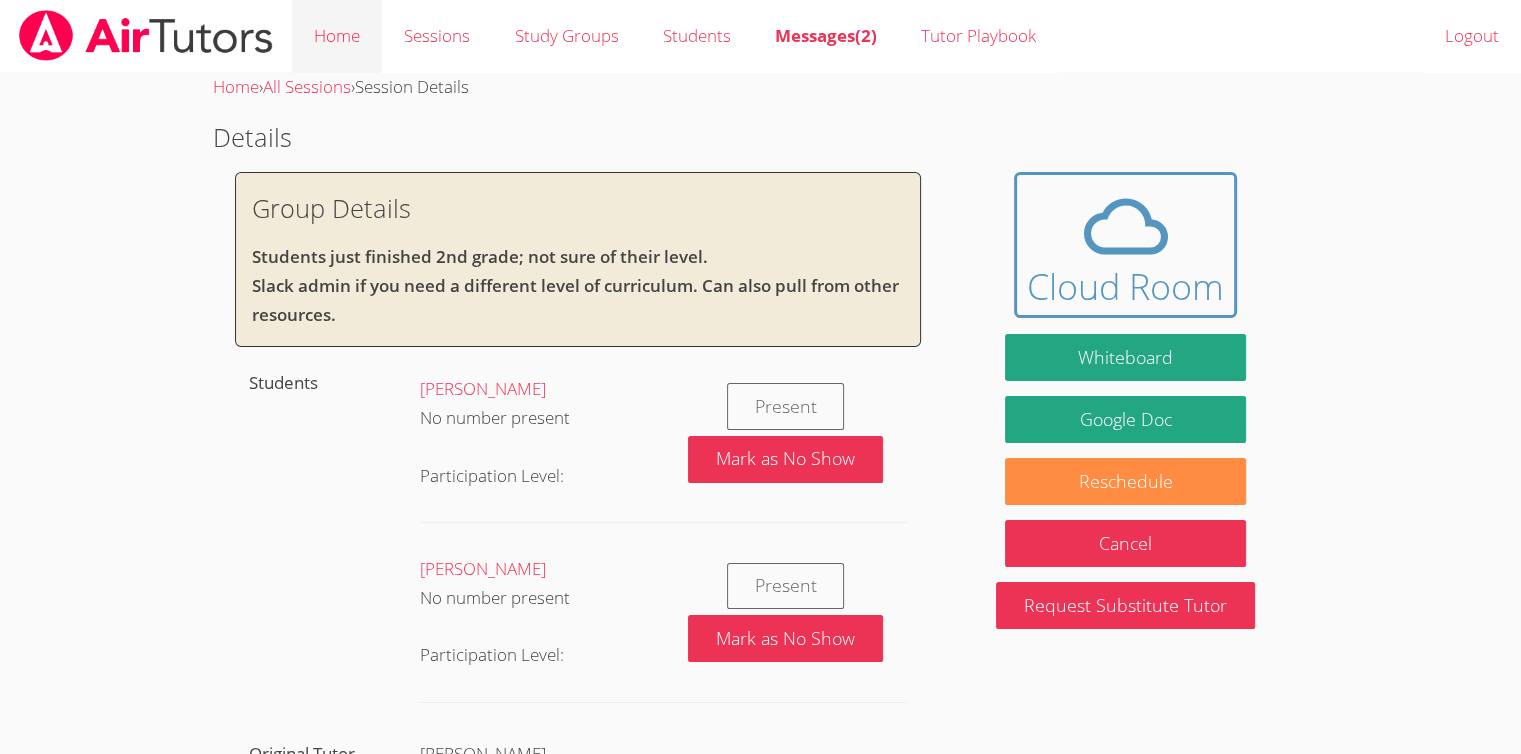 click on "Home" at bounding box center (337, 36) 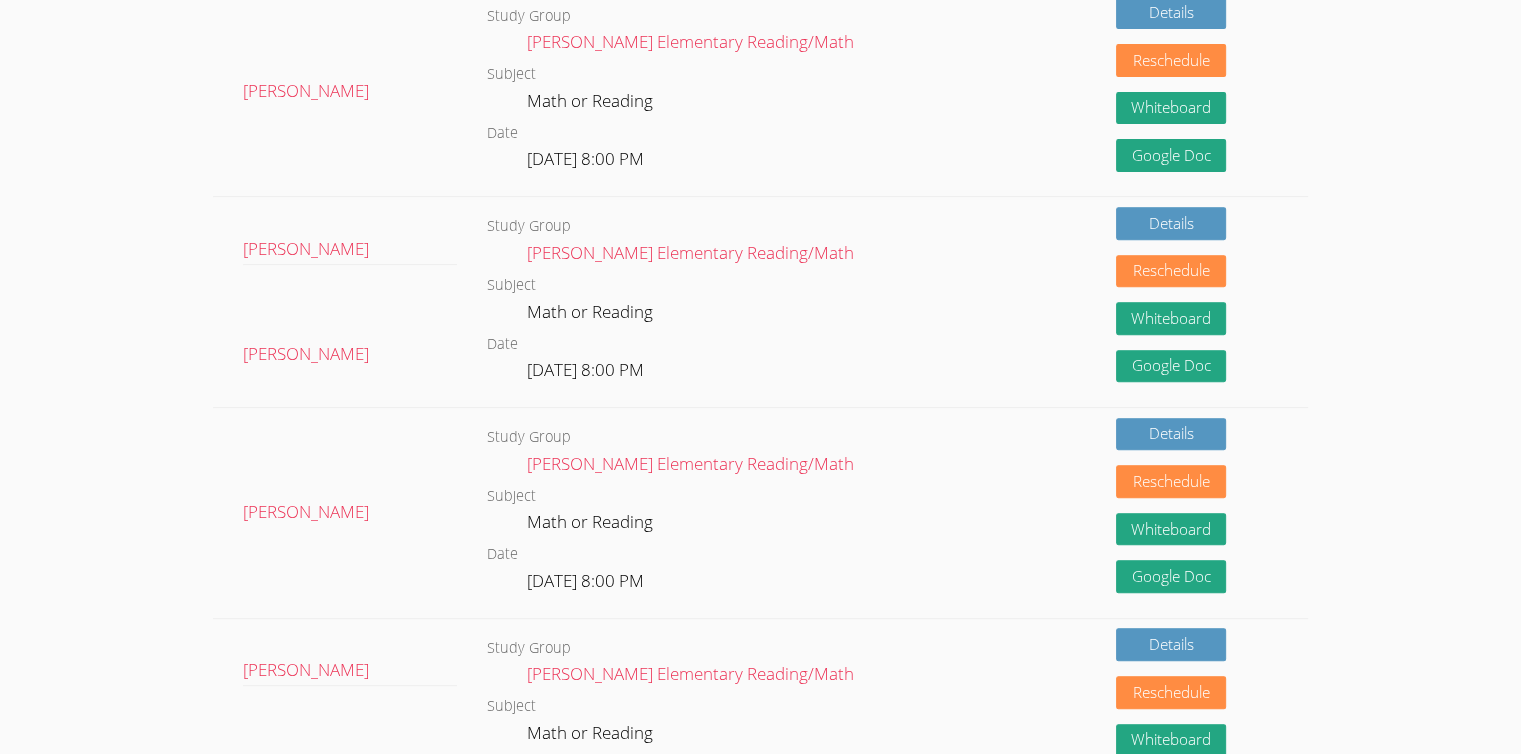 scroll, scrollTop: 346, scrollLeft: 0, axis: vertical 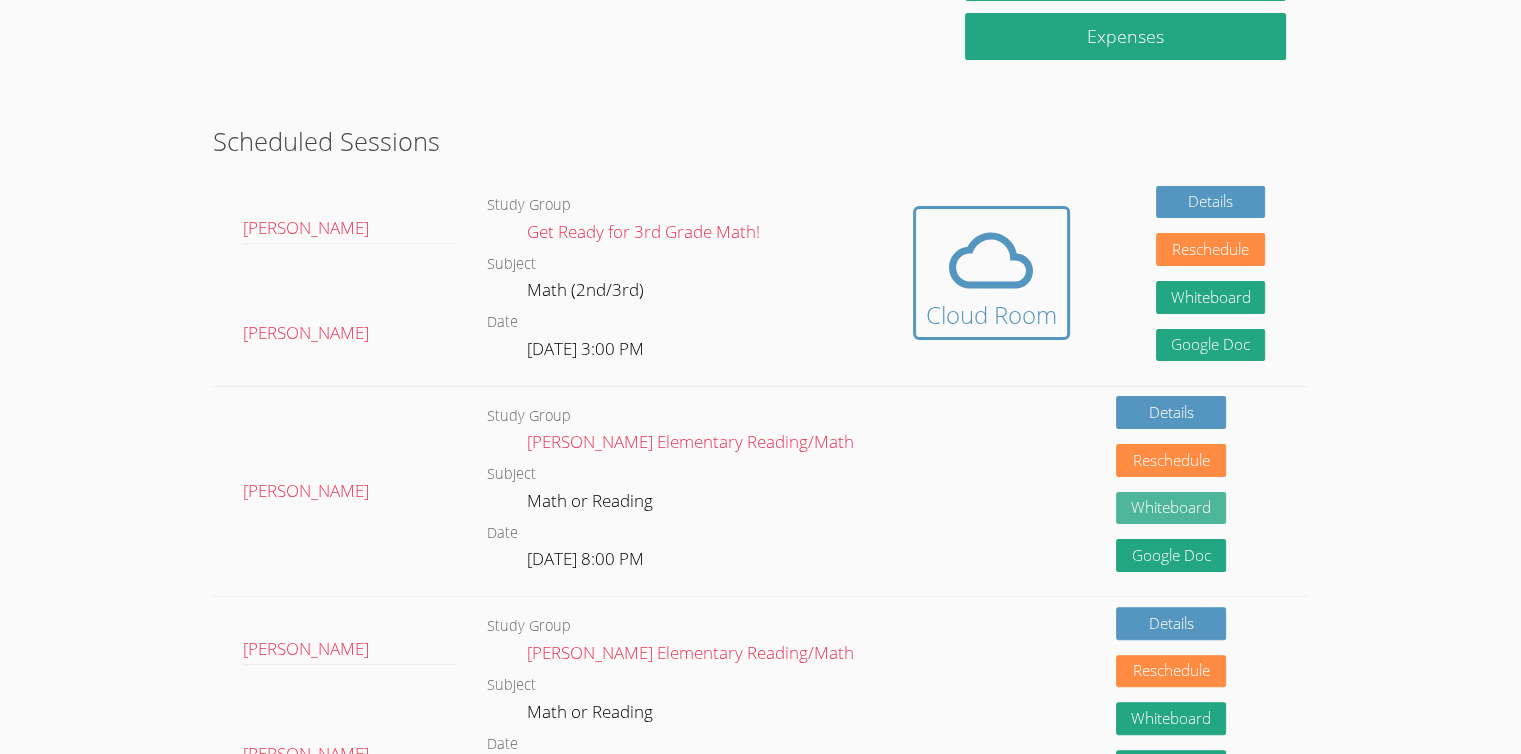 click on "Whiteboard" at bounding box center (1171, 508) 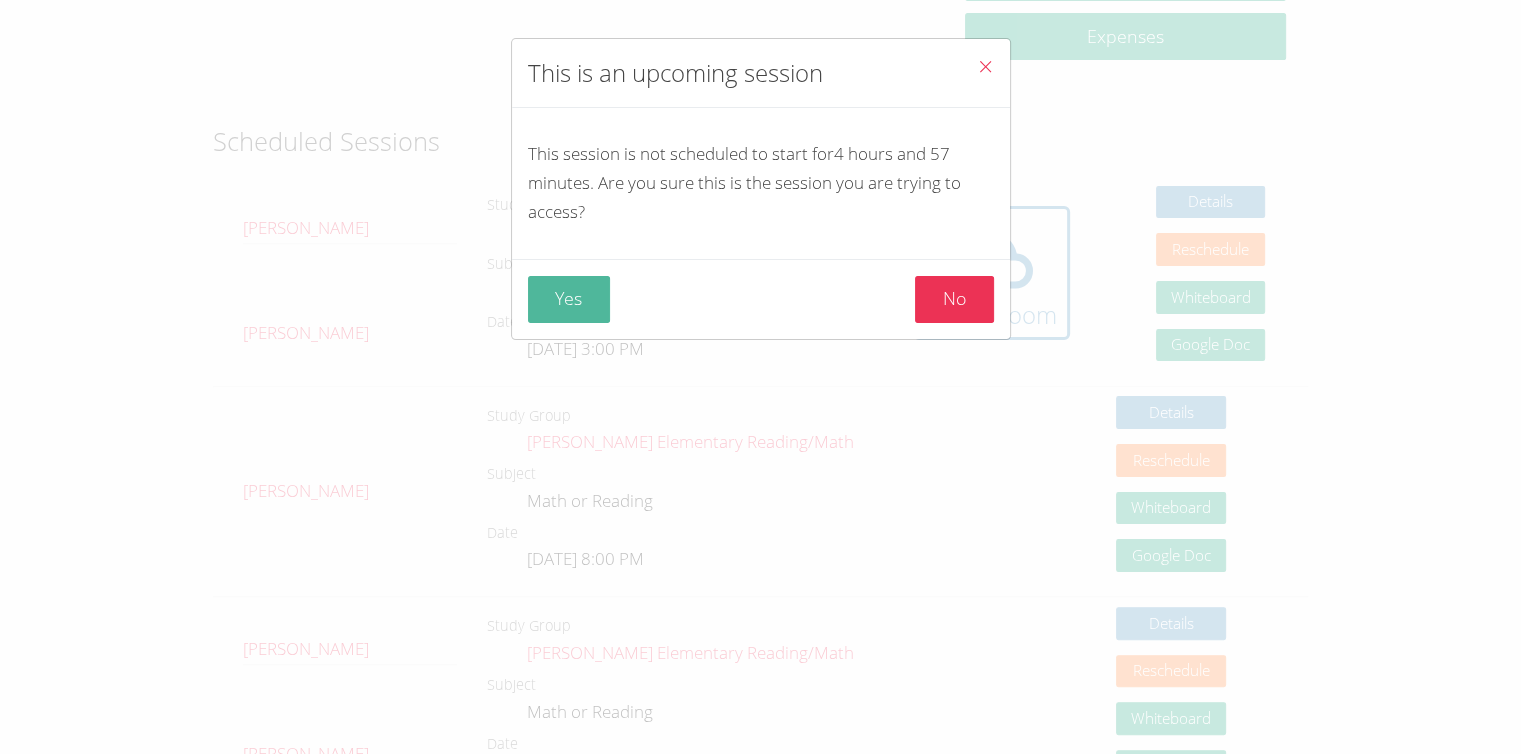 click on "Yes" at bounding box center (569, 299) 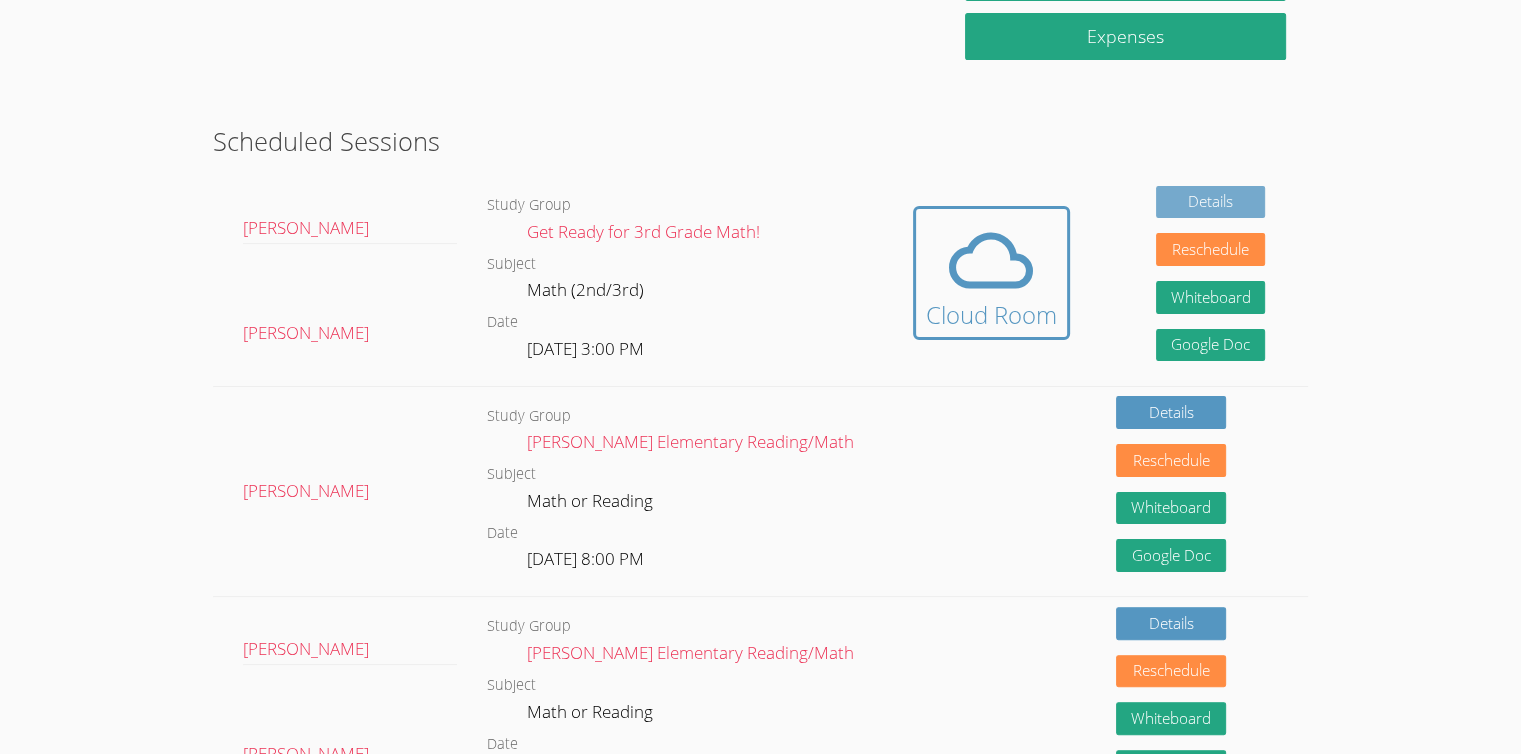 click on "Details" at bounding box center (1211, 202) 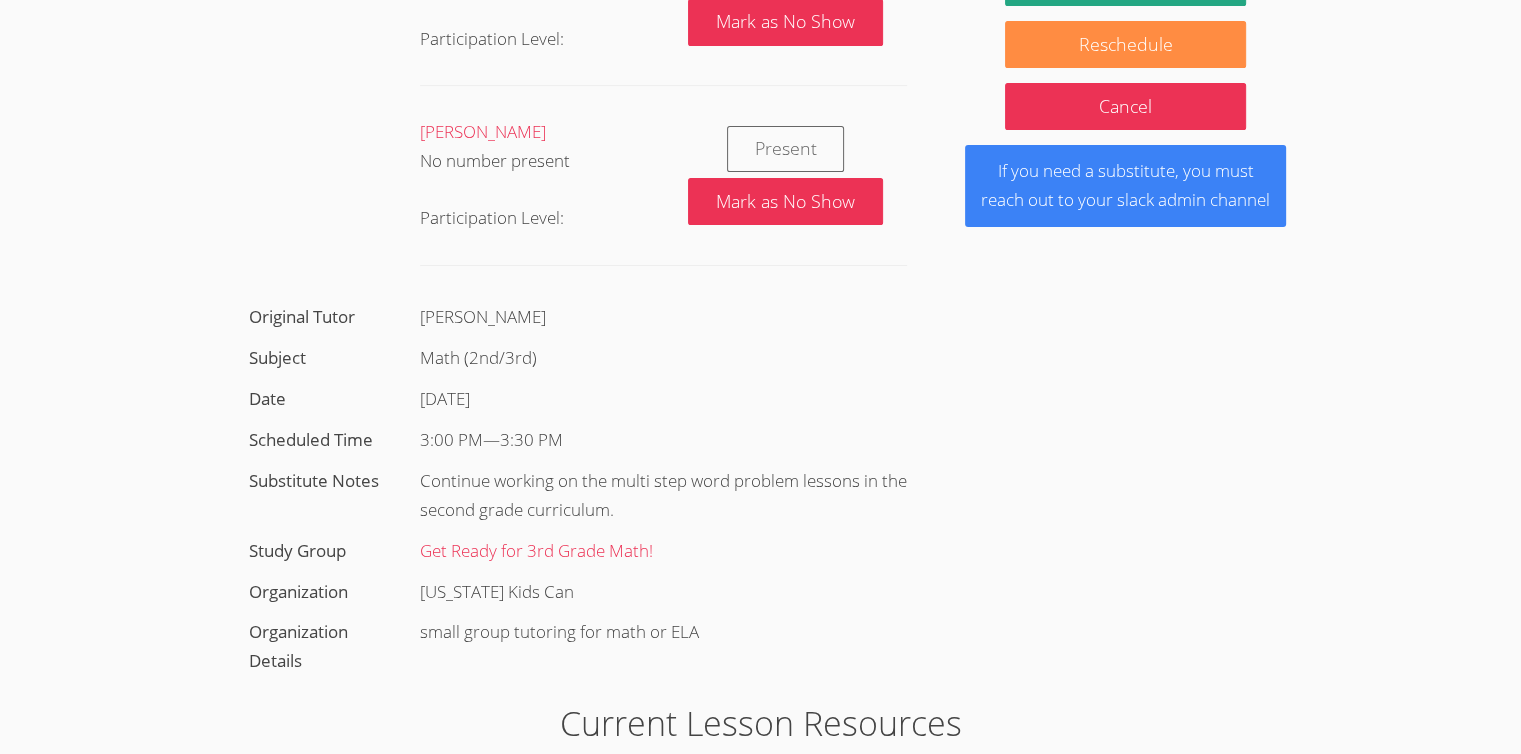 scroll, scrollTop: 0, scrollLeft: 0, axis: both 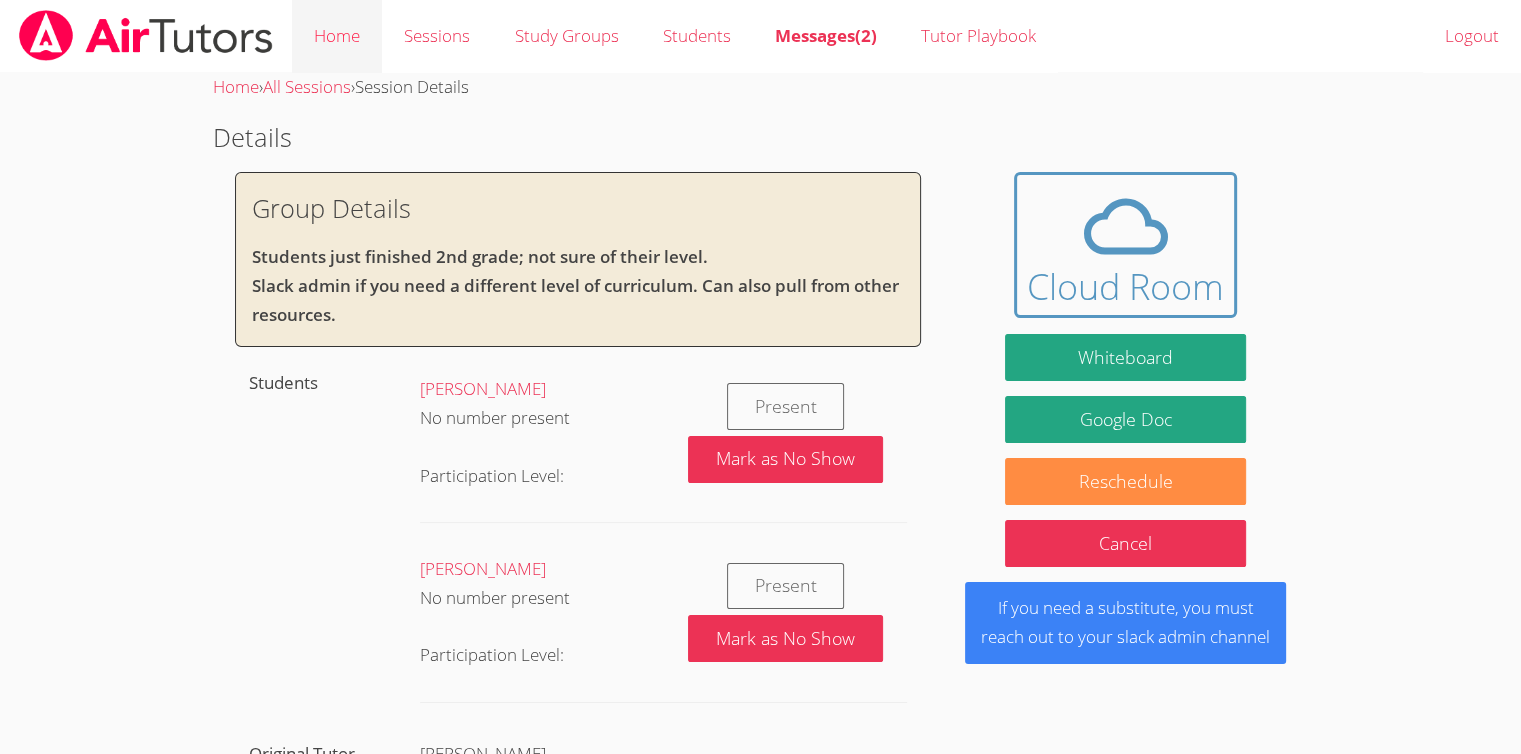 click on "Home" at bounding box center (337, 36) 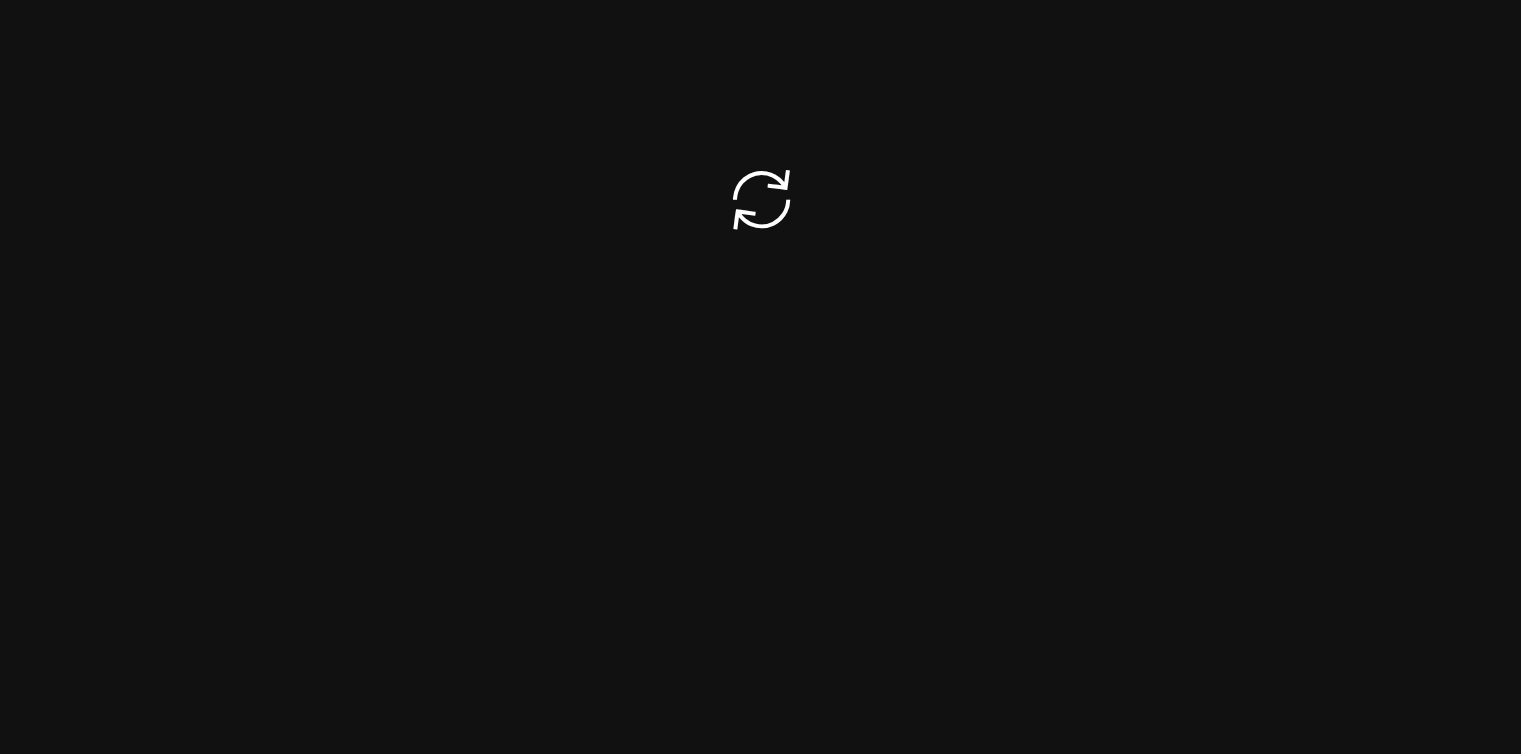 scroll, scrollTop: 0, scrollLeft: 0, axis: both 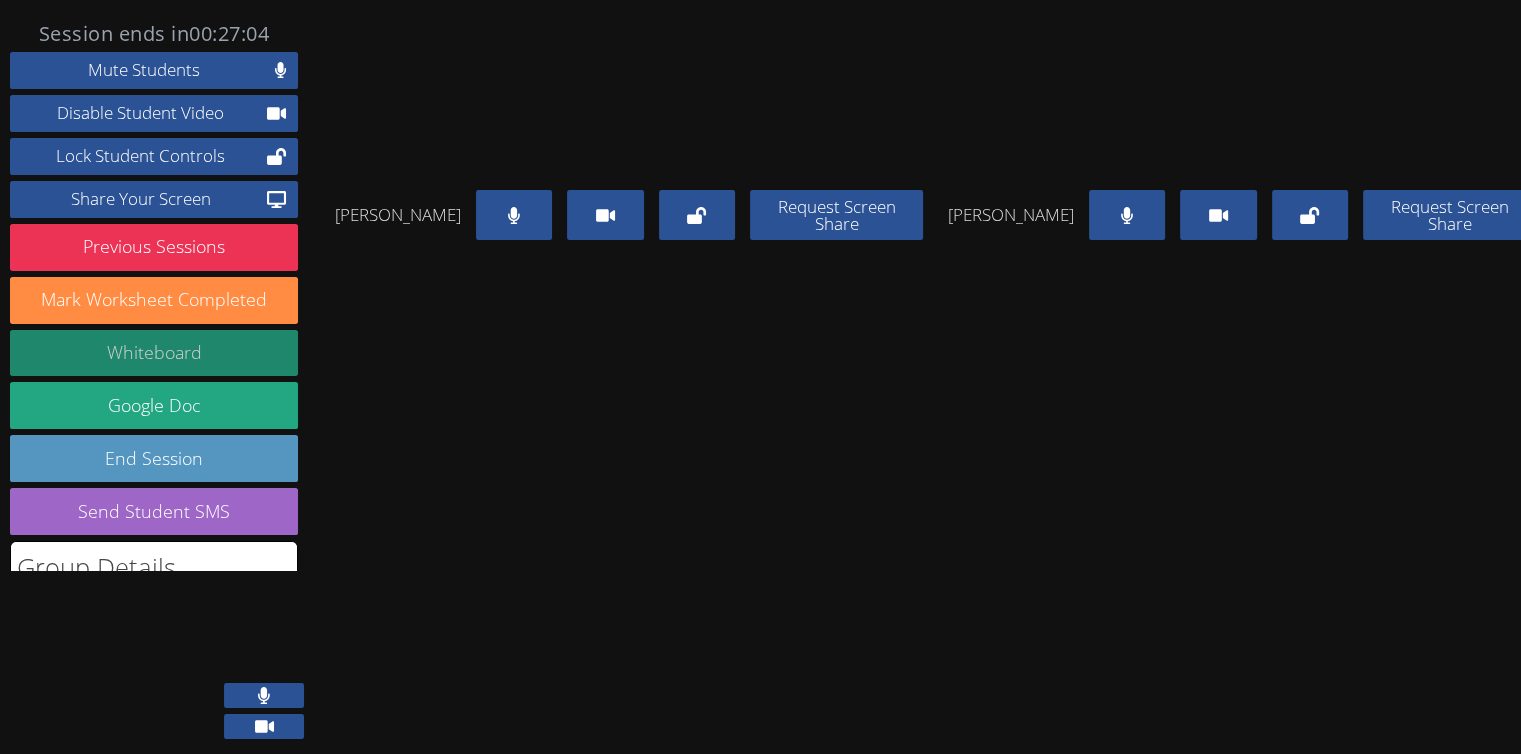 click on "Whiteboard" at bounding box center [154, 353] 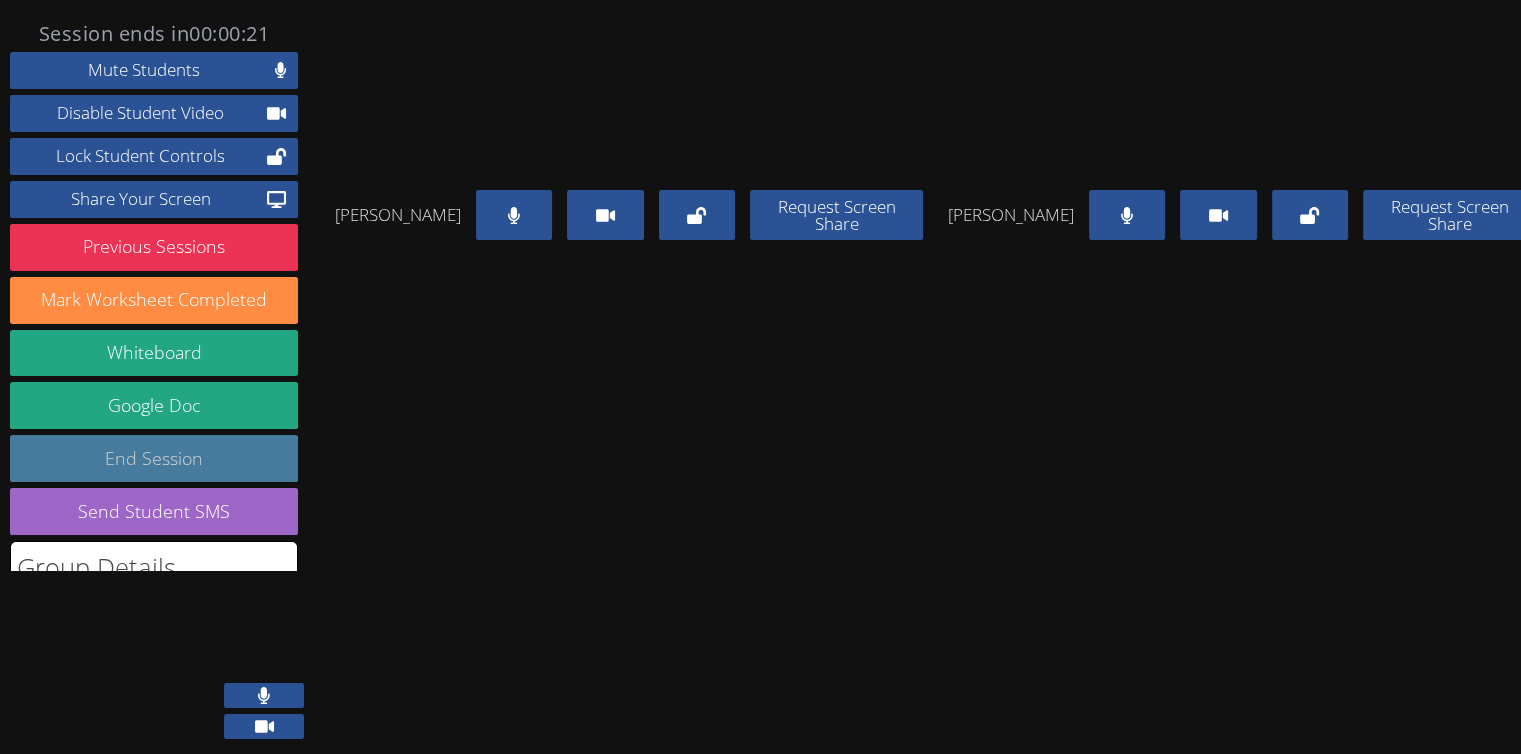 click on "End Session" at bounding box center (154, 458) 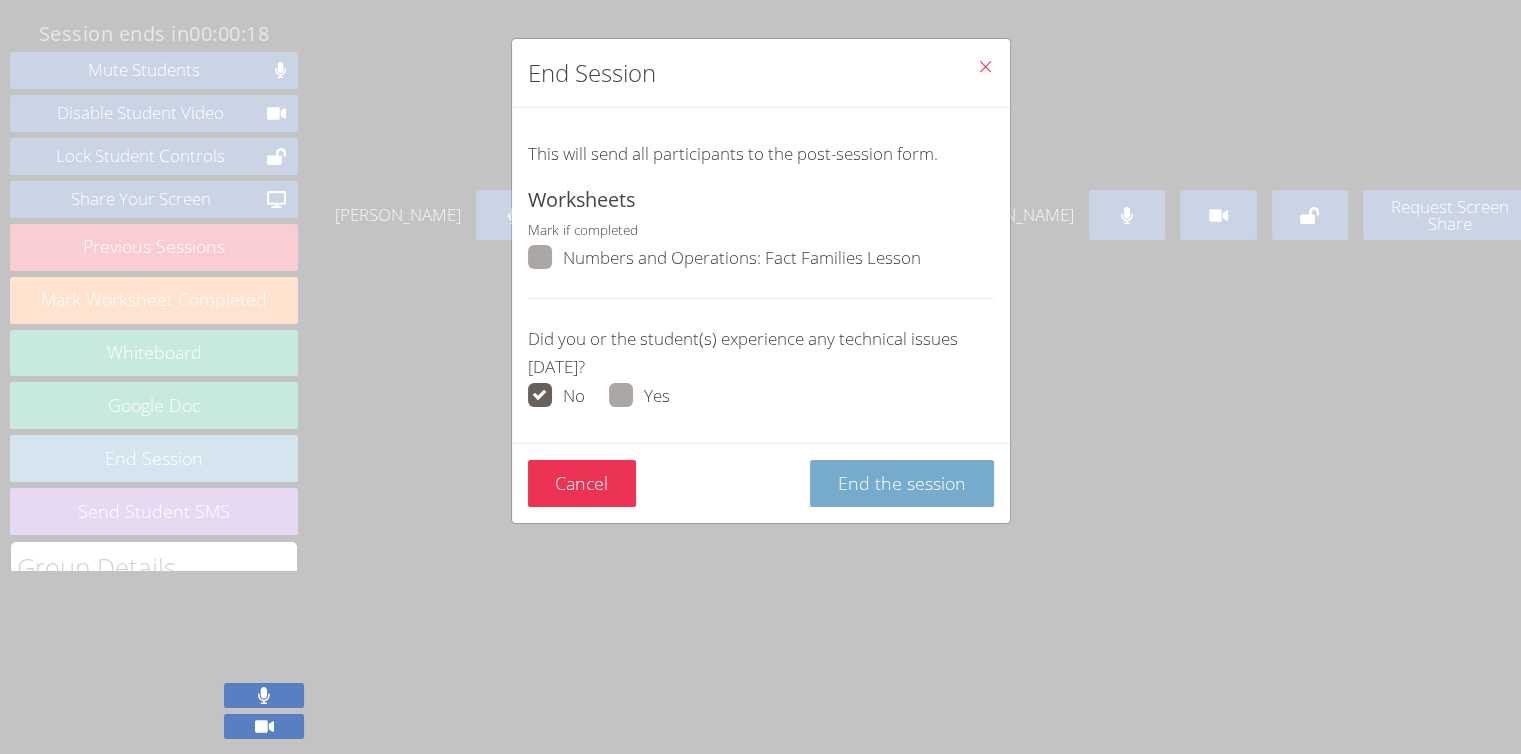 click on "End the session" at bounding box center [902, 483] 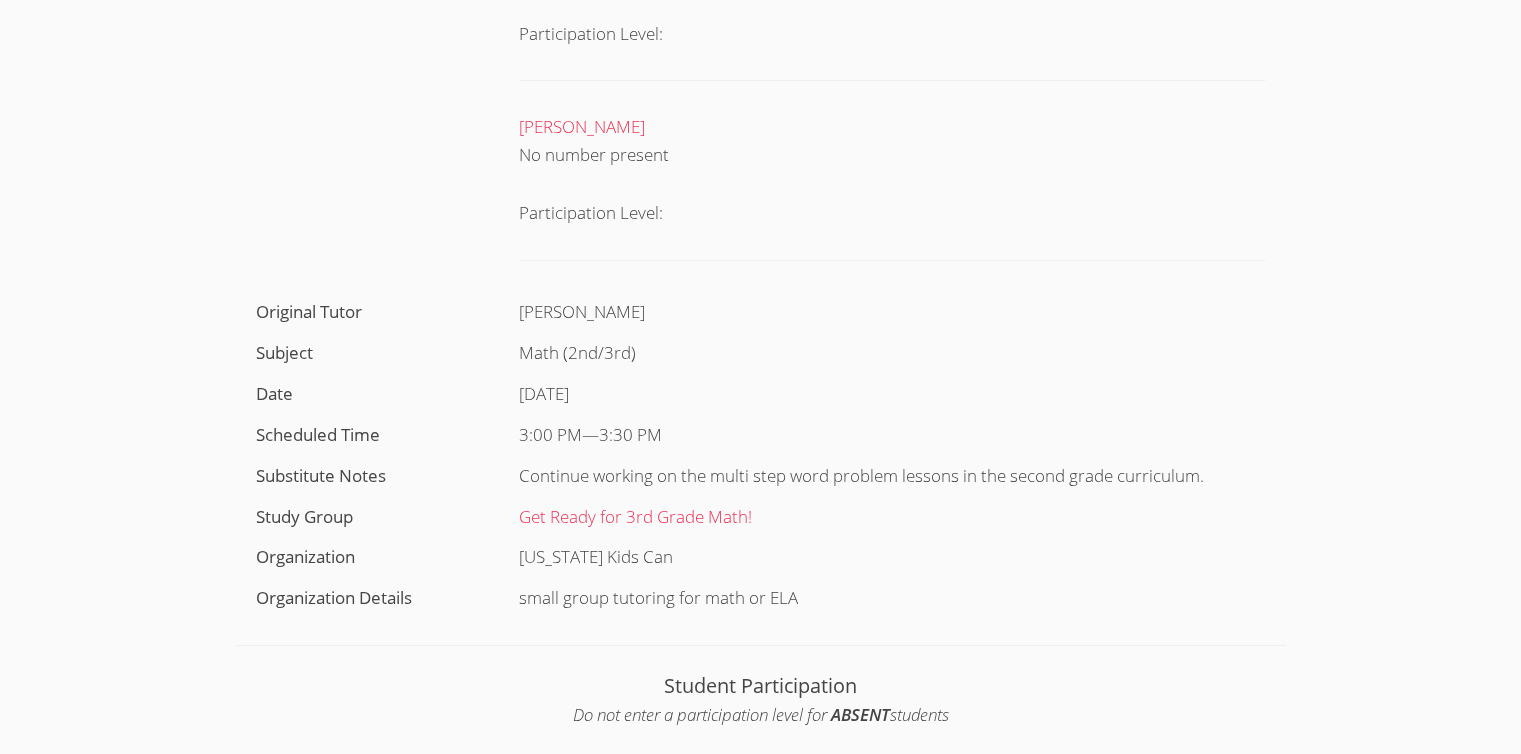 scroll, scrollTop: 900, scrollLeft: 0, axis: vertical 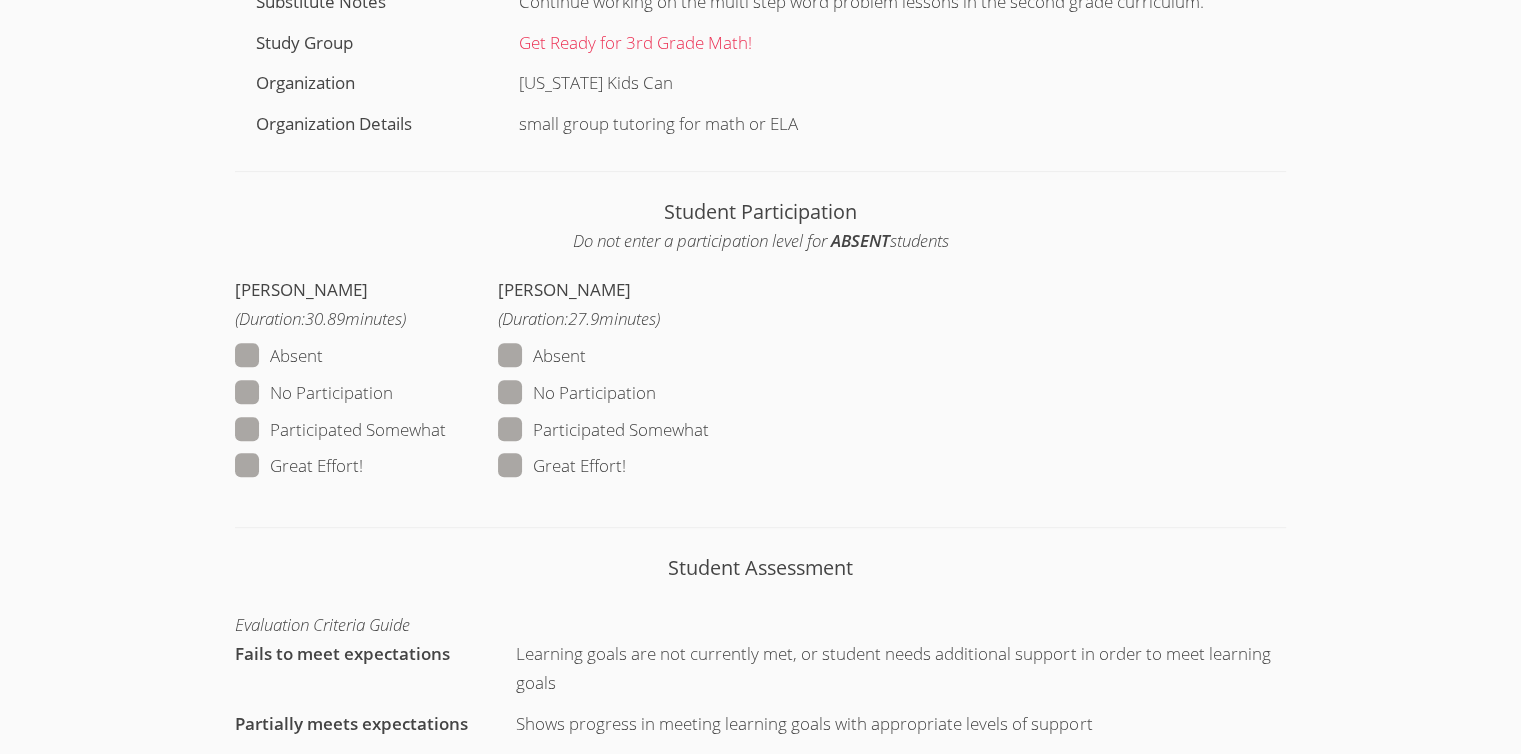 drag, startPoint x: 565, startPoint y: 469, endPoint x: 373, endPoint y: 467, distance: 192.01042 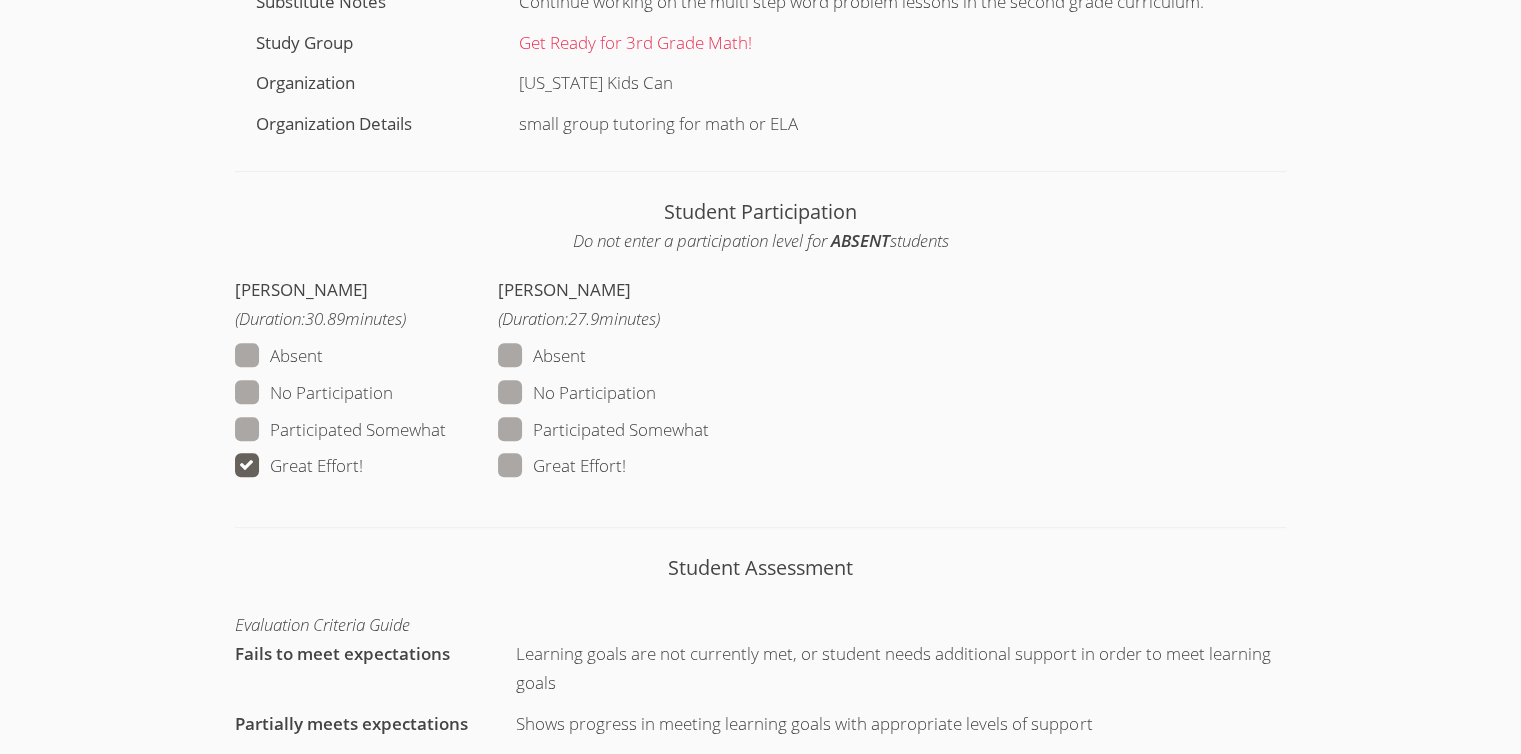 click at bounding box center [626, 465] 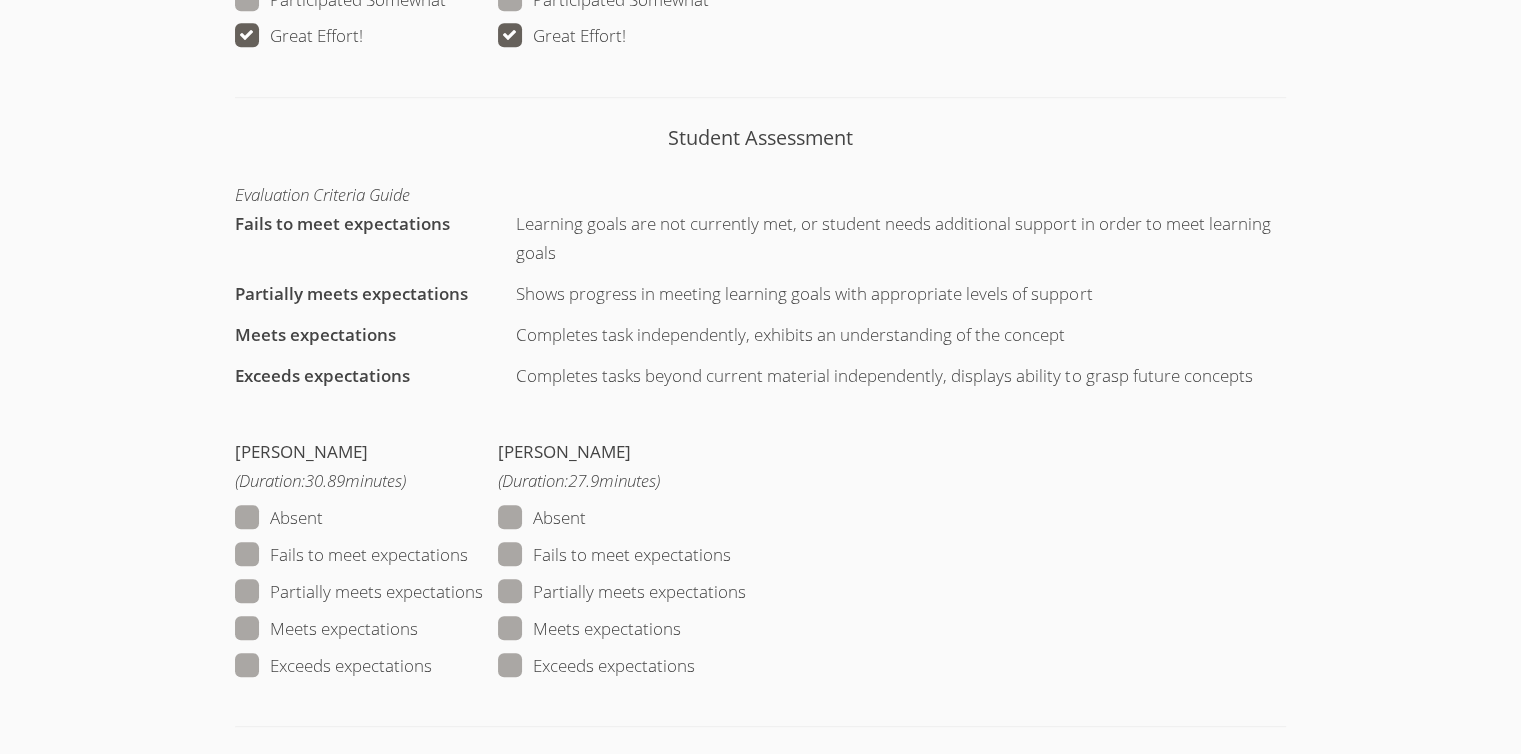 scroll, scrollTop: 1600, scrollLeft: 0, axis: vertical 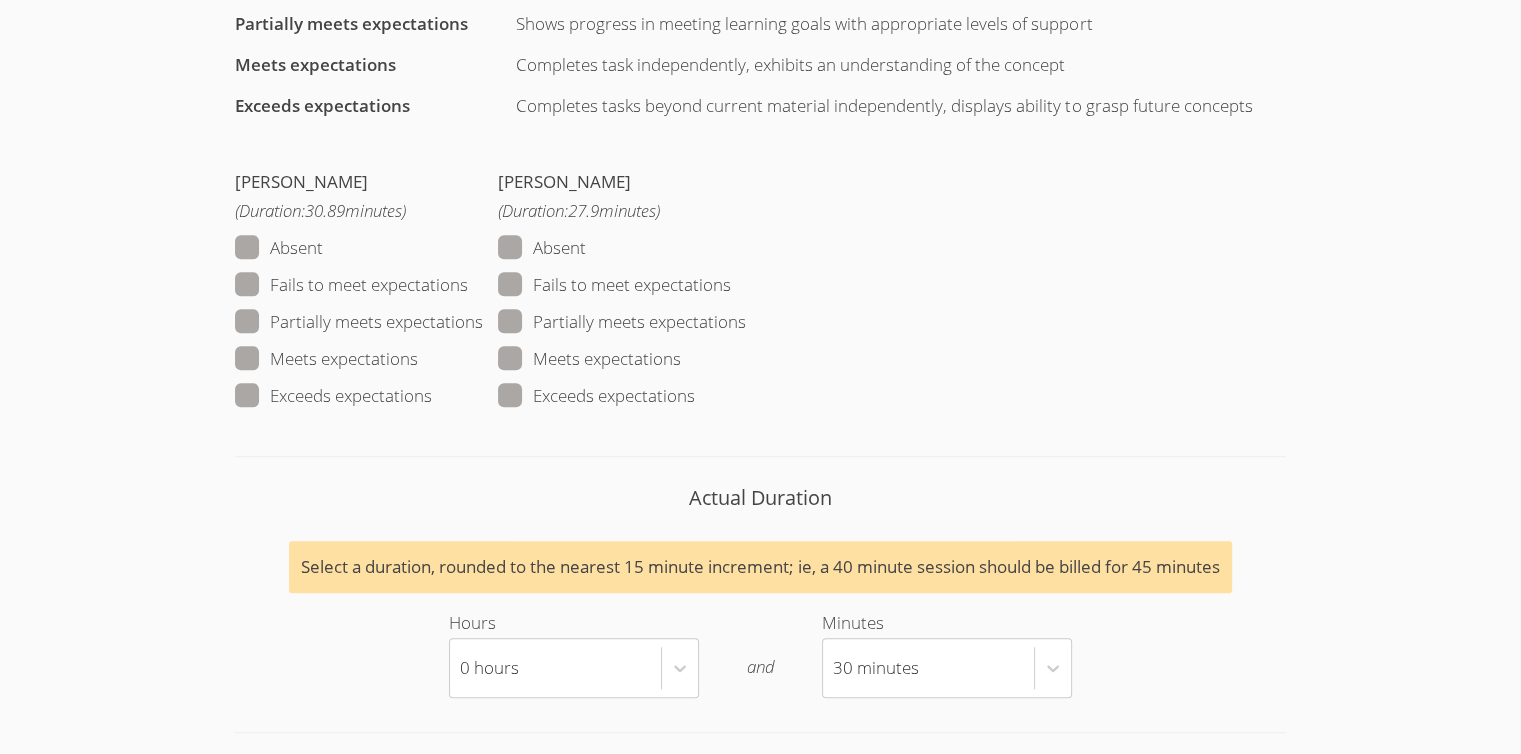 click on "Meets expectations" at bounding box center (326, 359) 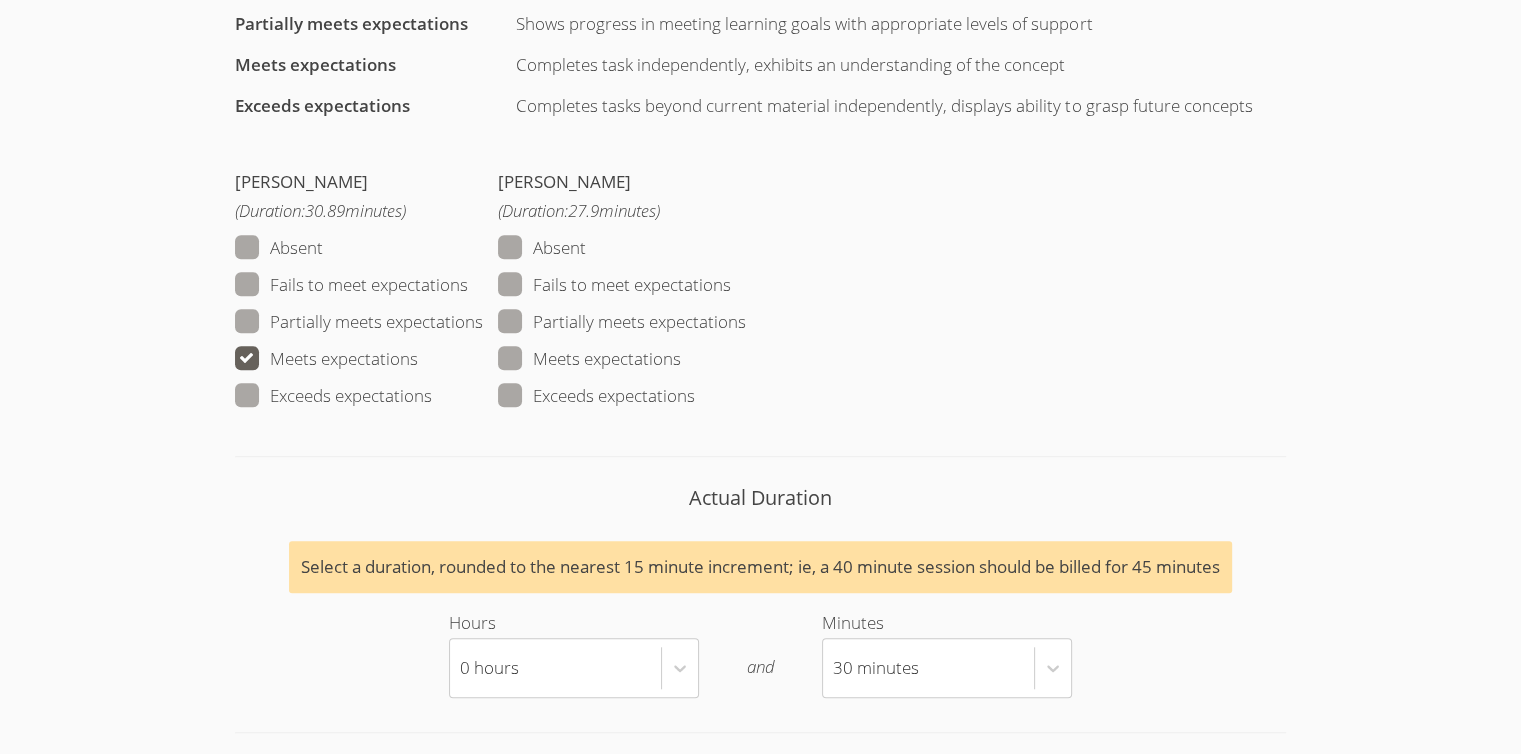 click on "Meets expectations" at bounding box center [589, 359] 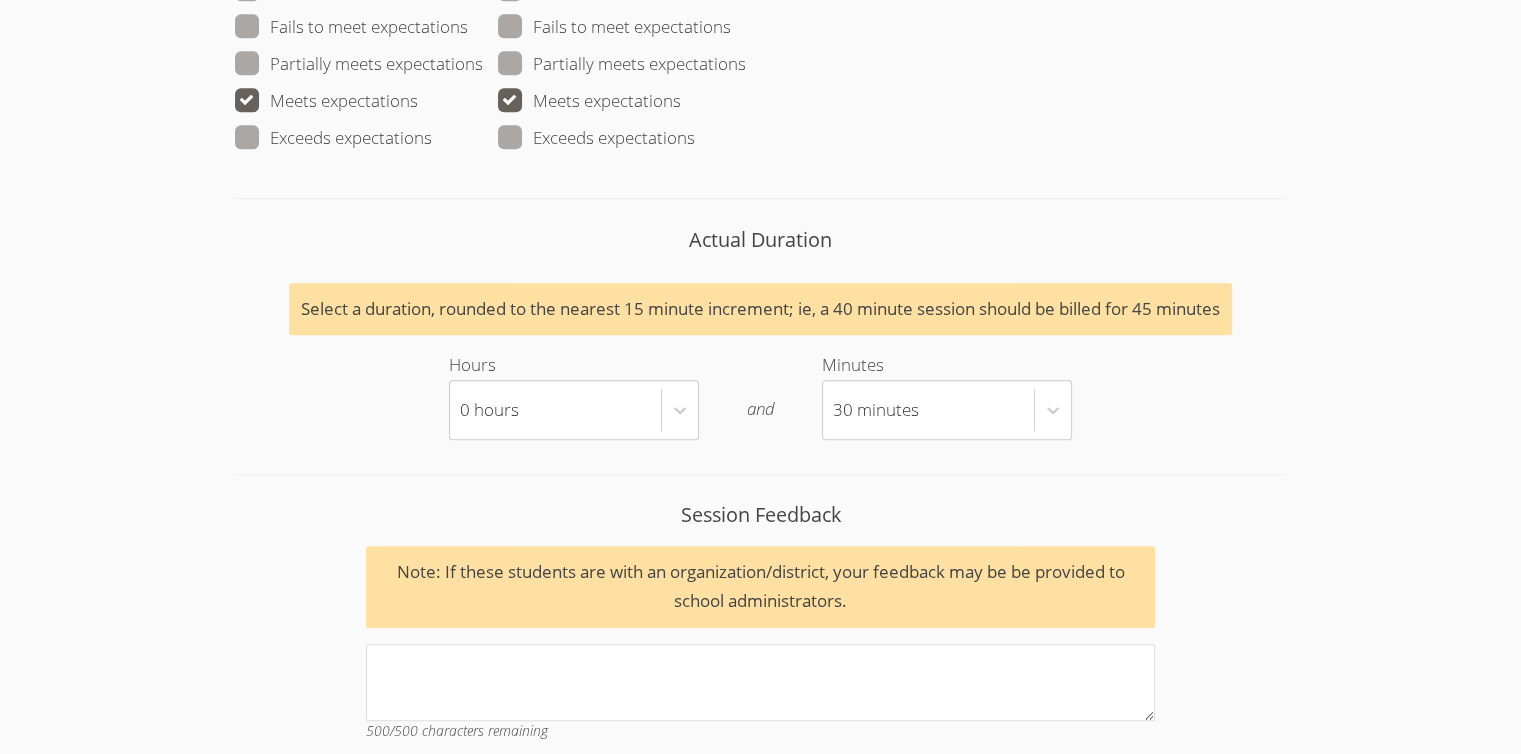 scroll, scrollTop: 2100, scrollLeft: 0, axis: vertical 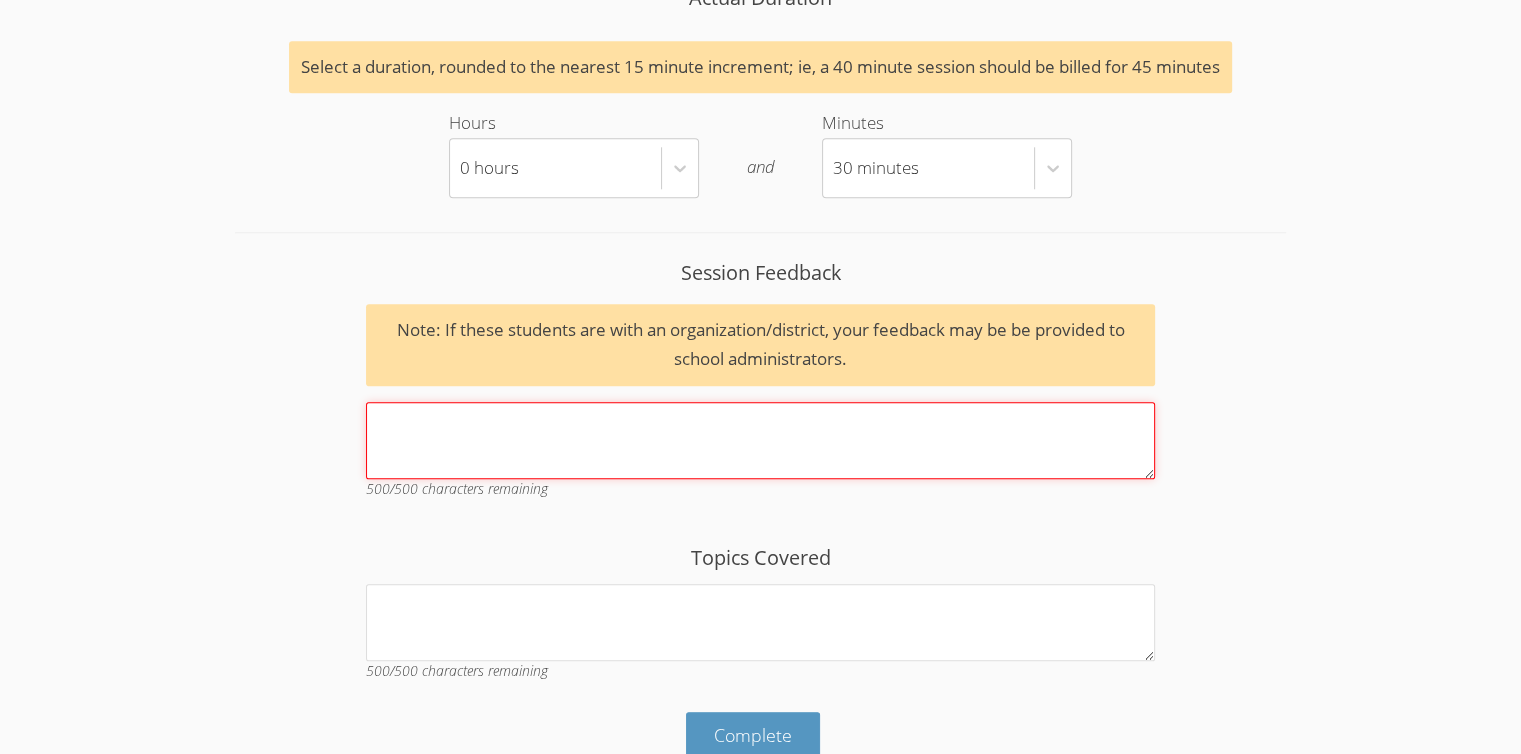 click on "Session Feedback Note: If these students are with an organization/district, your feedback may be be provided to school administrators. 500 /500 characters remaining" at bounding box center (760, 440) 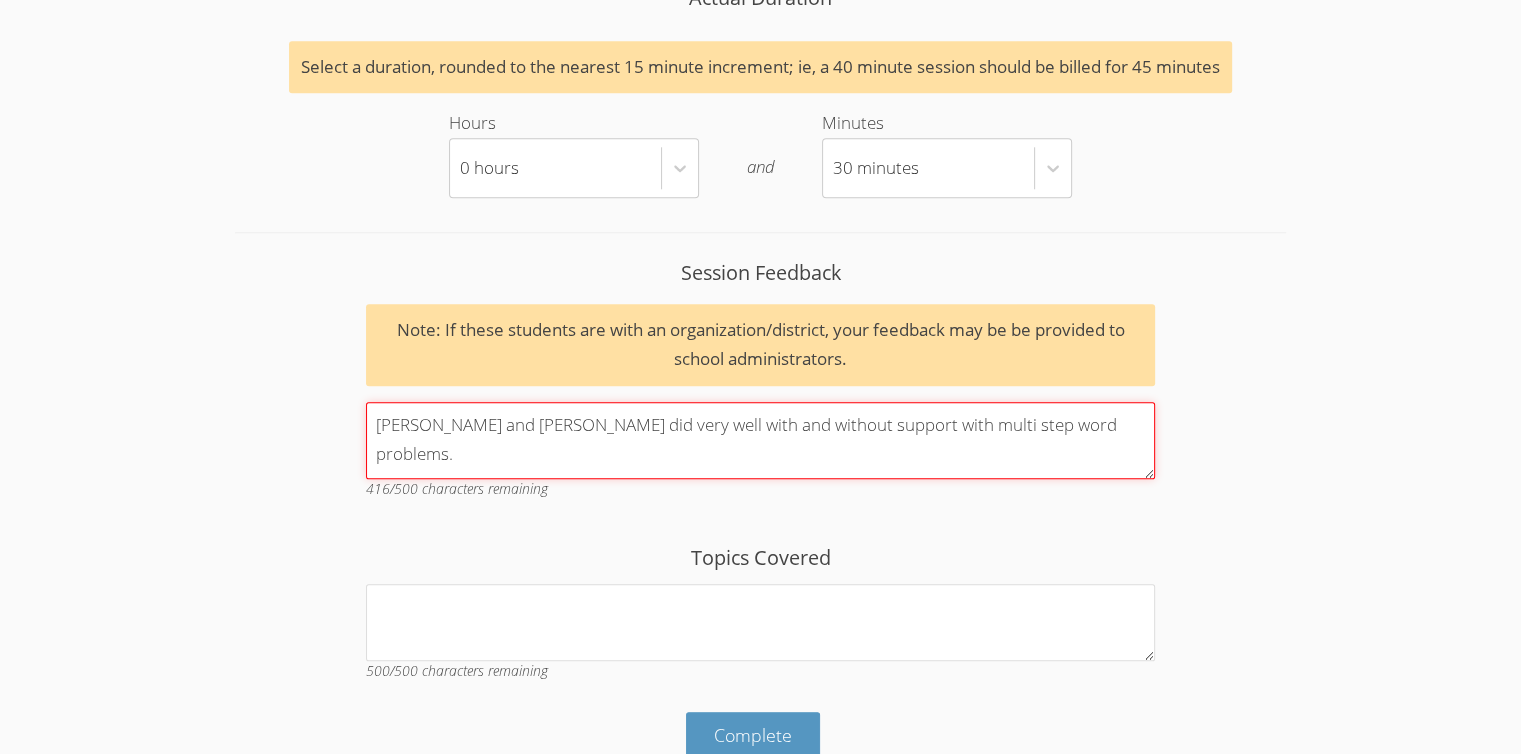 drag, startPoint x: 823, startPoint y: 429, endPoint x: 1017, endPoint y: 430, distance: 194.00258 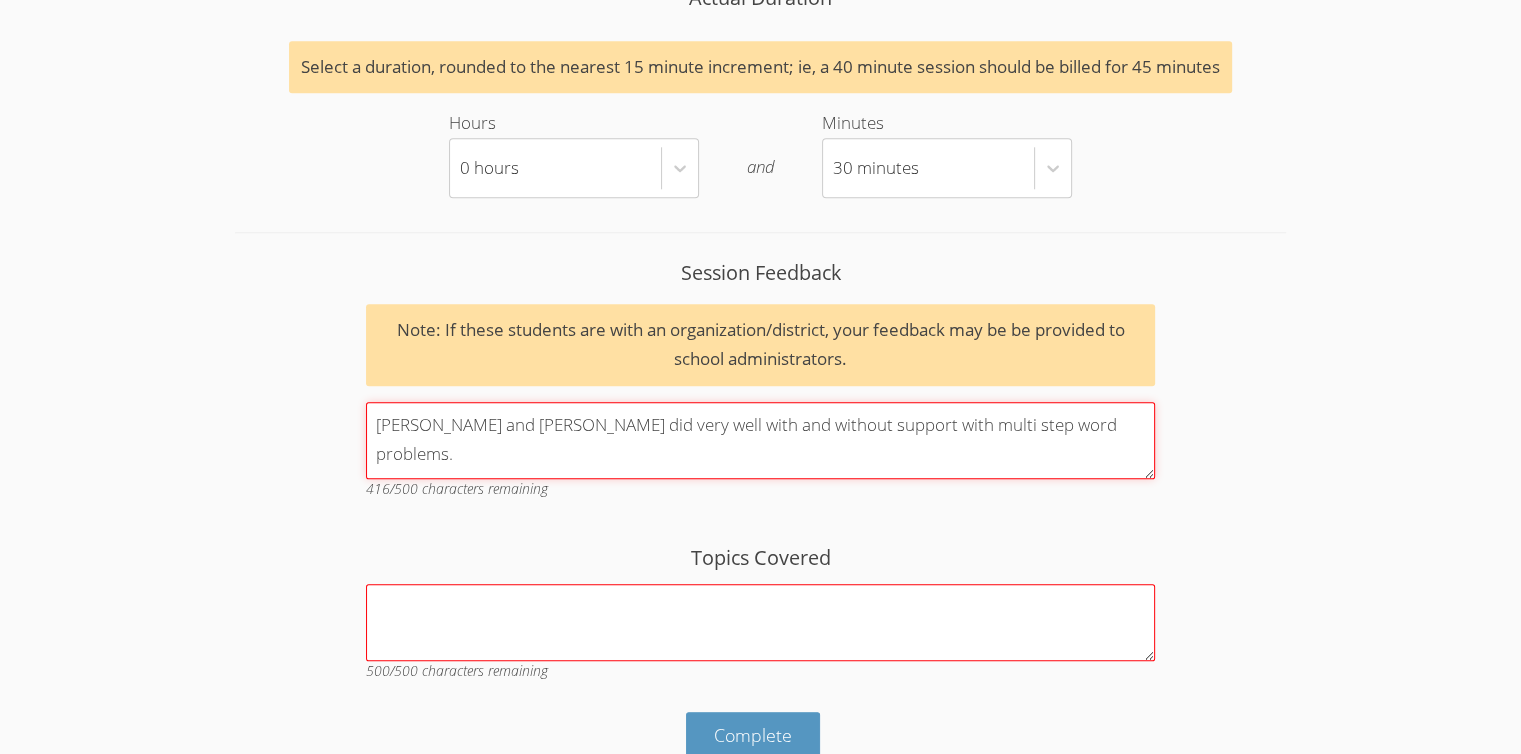 type on "Aidon and Jess did very well with and without support with multi step word problems." 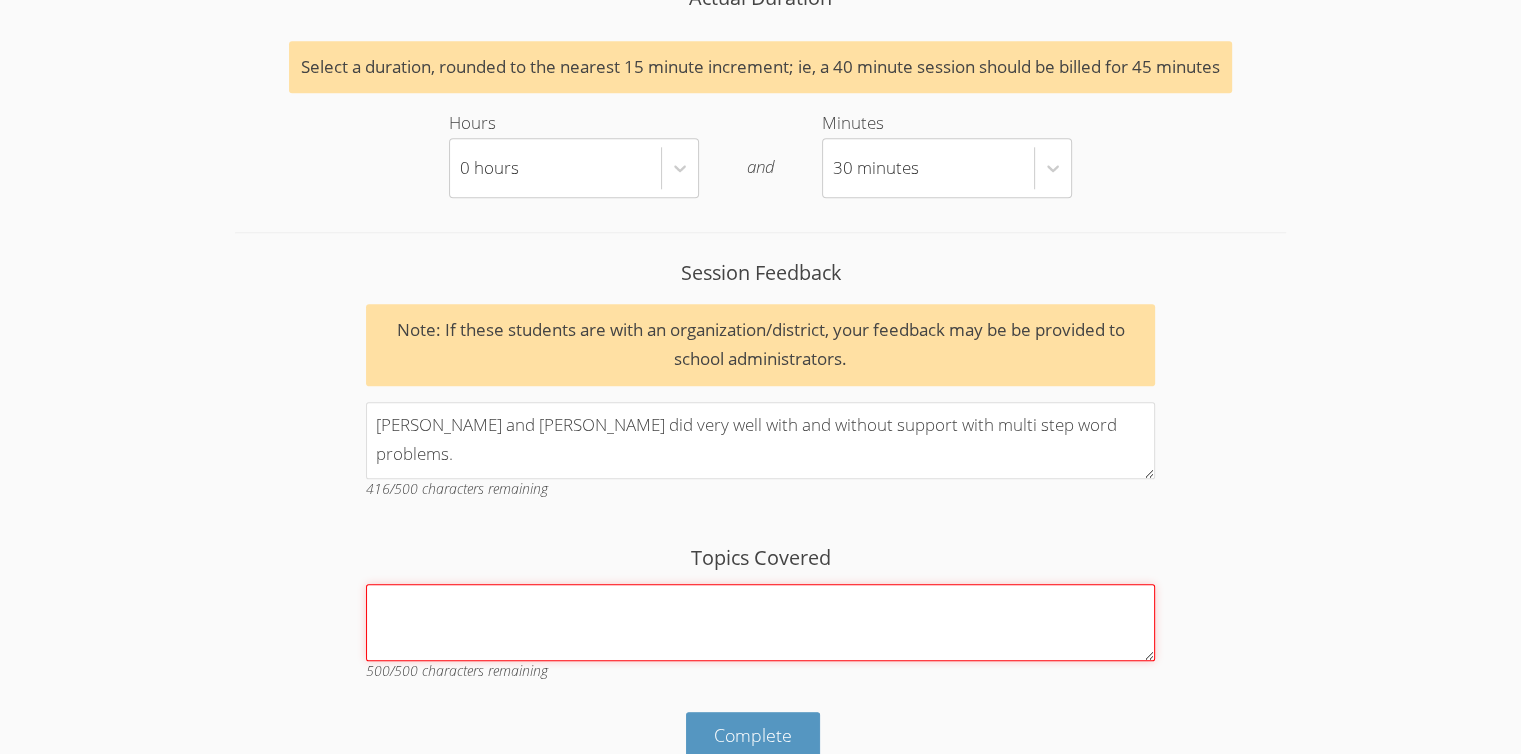 click on "Topics Covered" at bounding box center [760, 622] 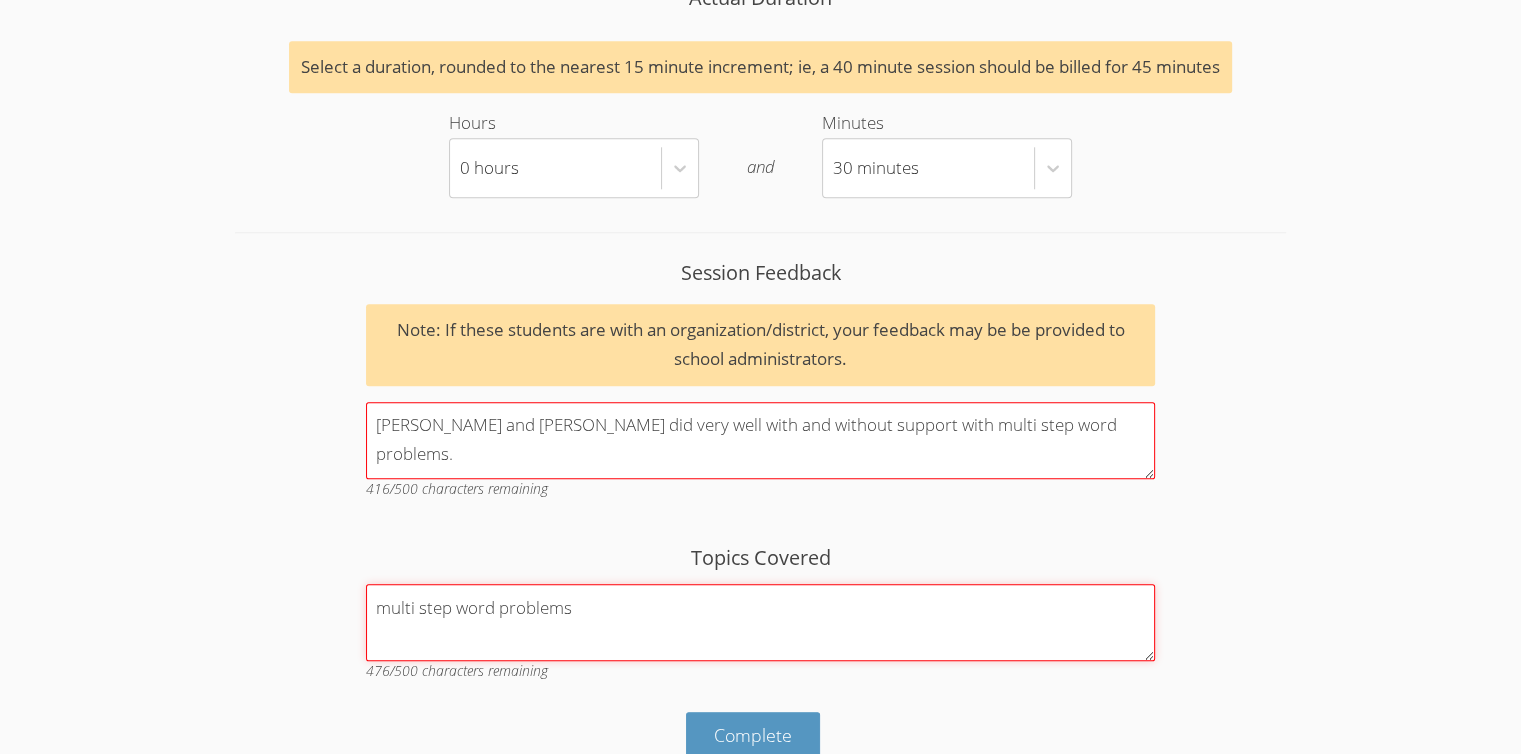 type on "multi step word problems" 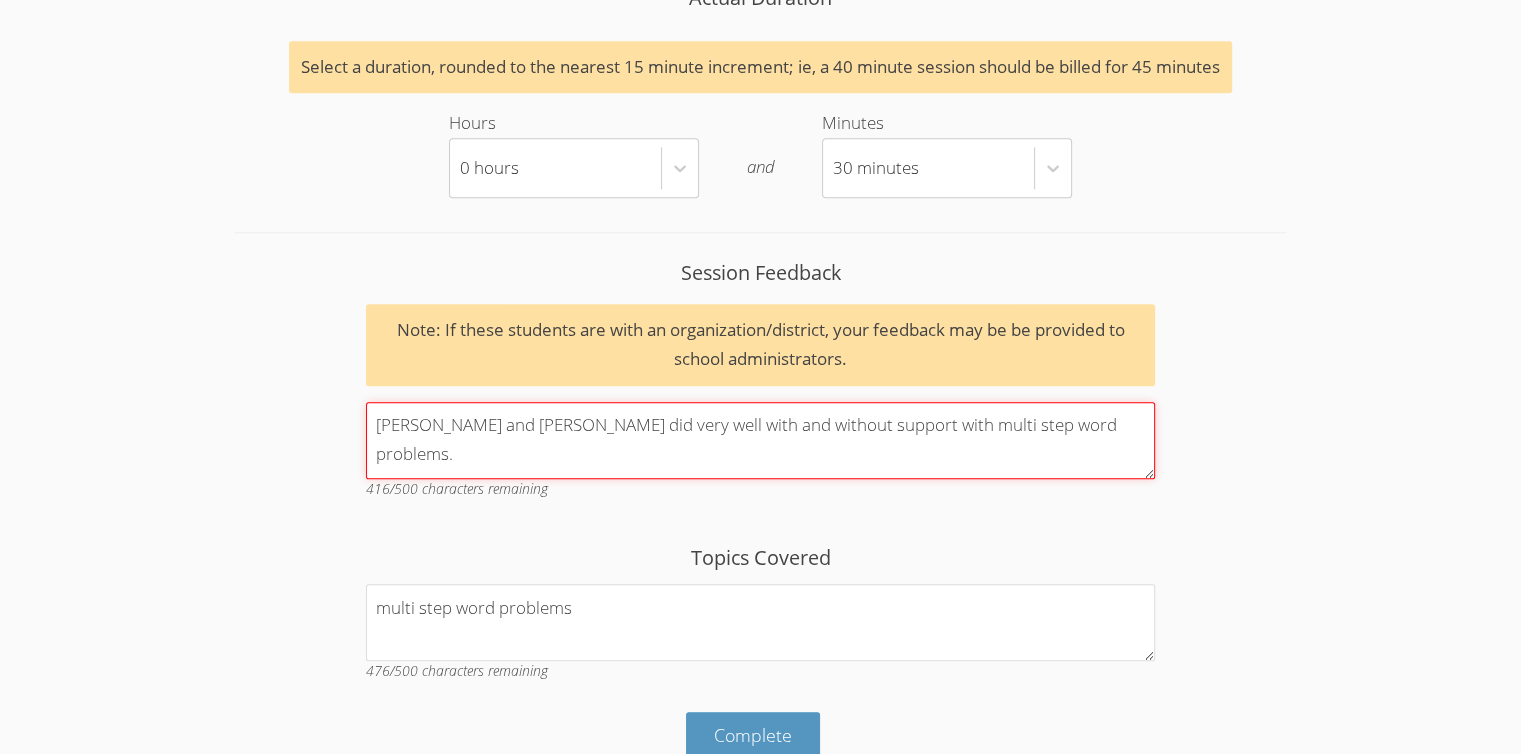 click on "Aidon and Jess did very well with and without support with multi step word problems." at bounding box center (760, 440) 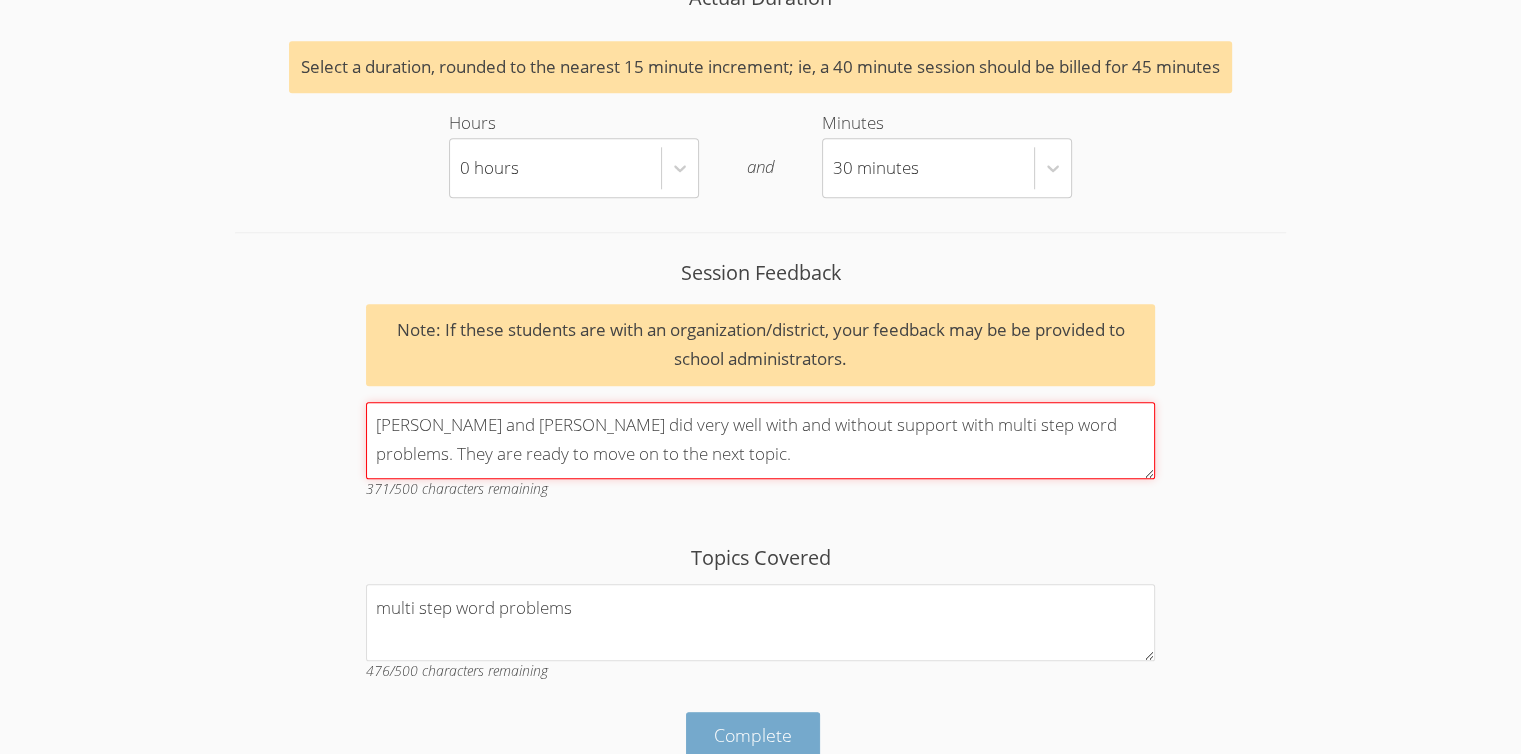 type on "Aidon and Jess did very well with and without support with multi step word problems. They are ready to move on to the next topic." 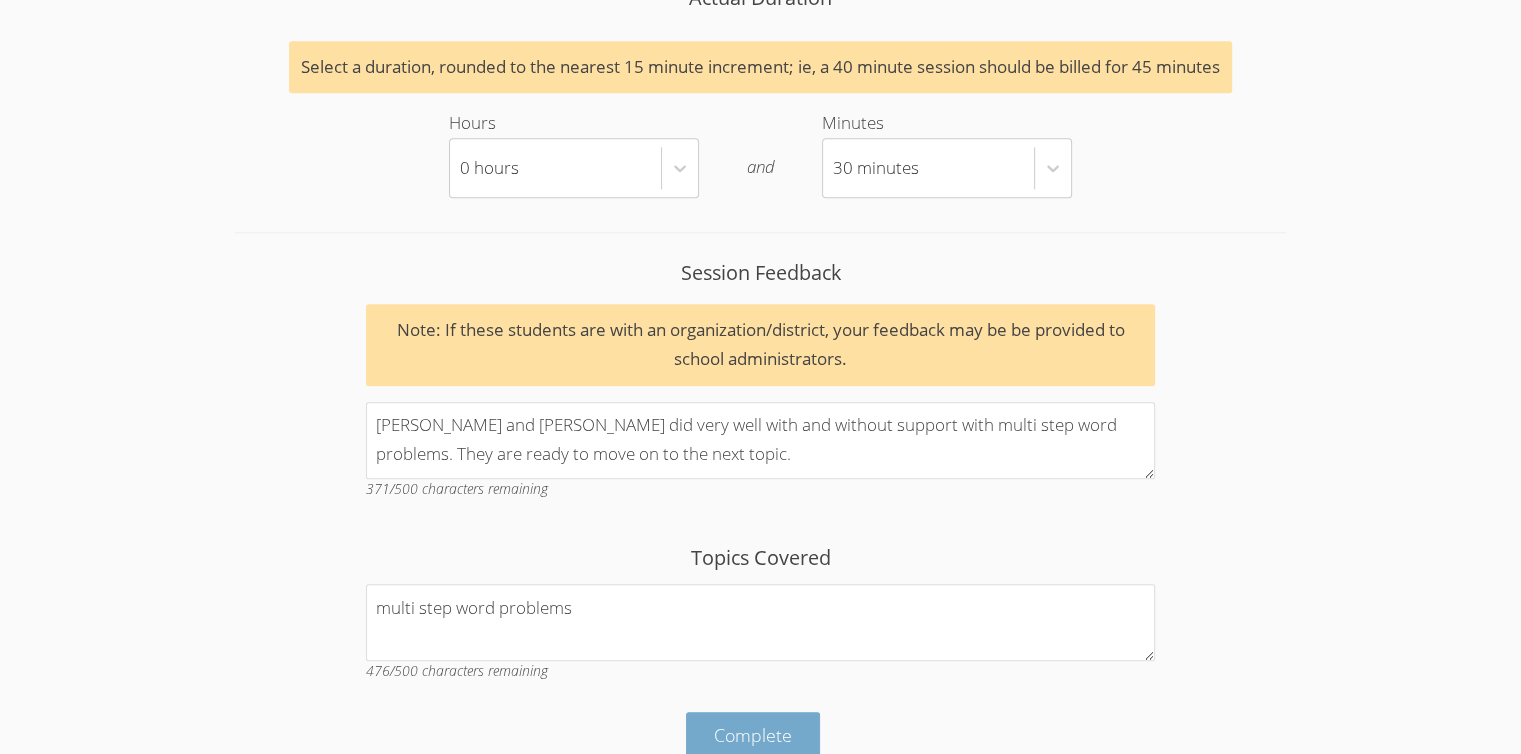 click on "Complete" at bounding box center [753, 735] 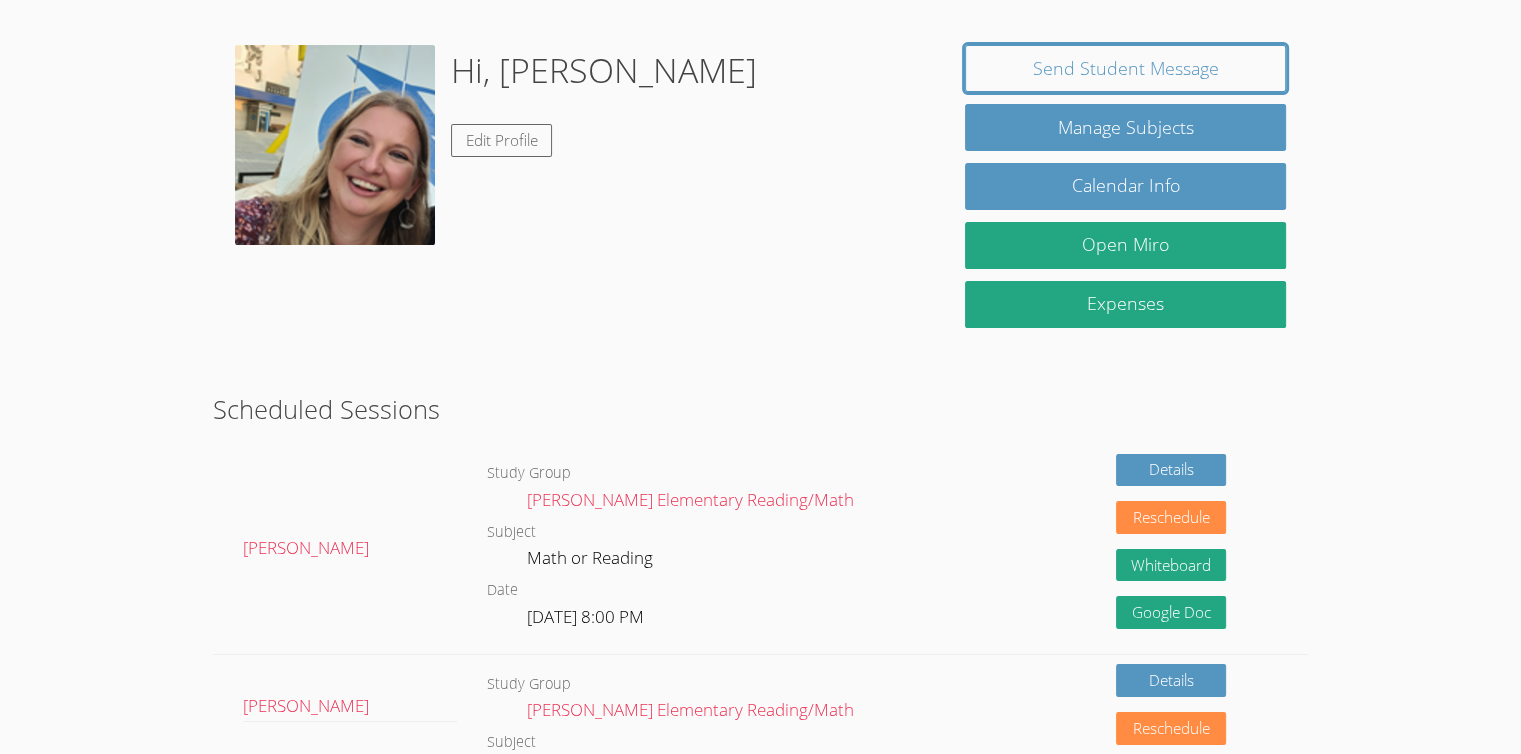 scroll, scrollTop: 300, scrollLeft: 0, axis: vertical 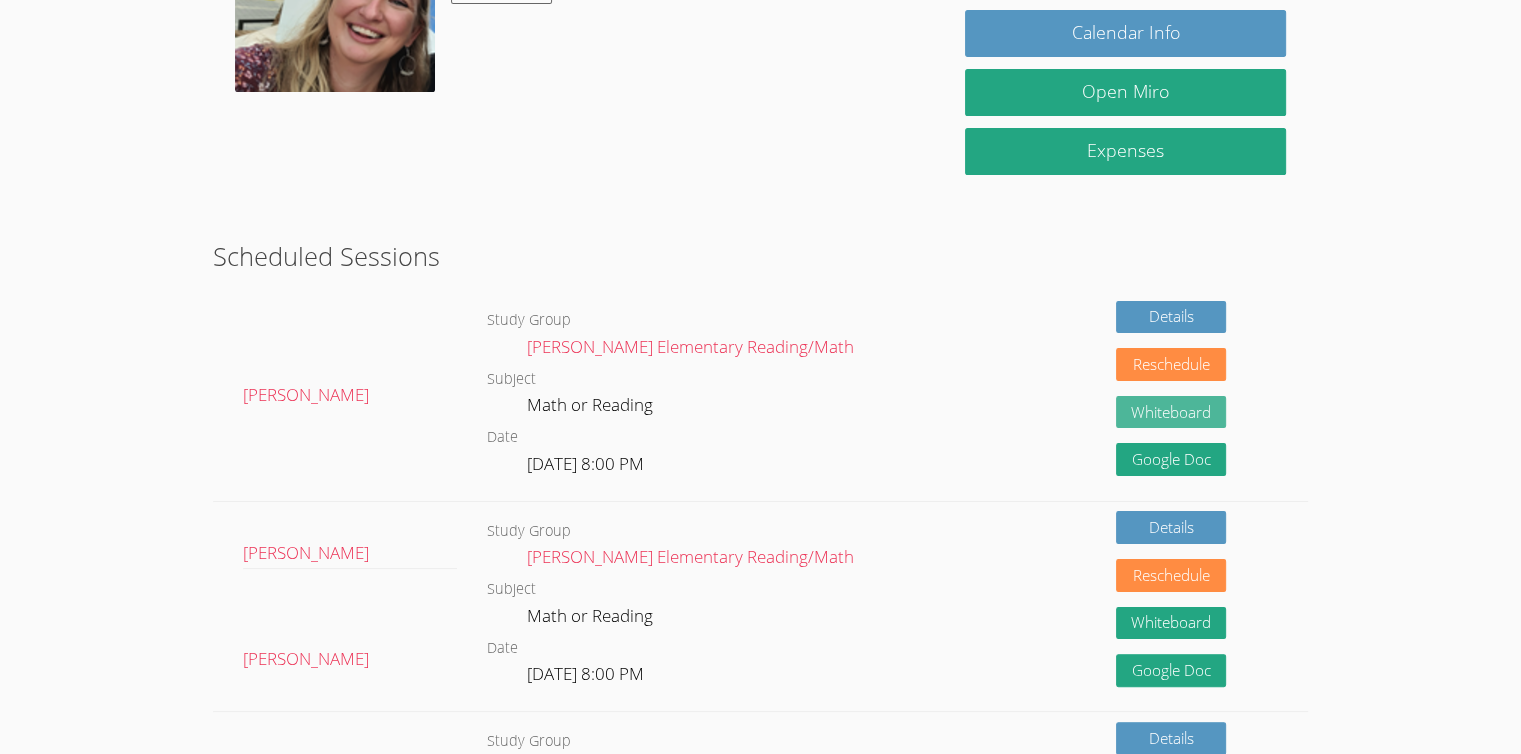 click on "Whiteboard" at bounding box center (1171, 412) 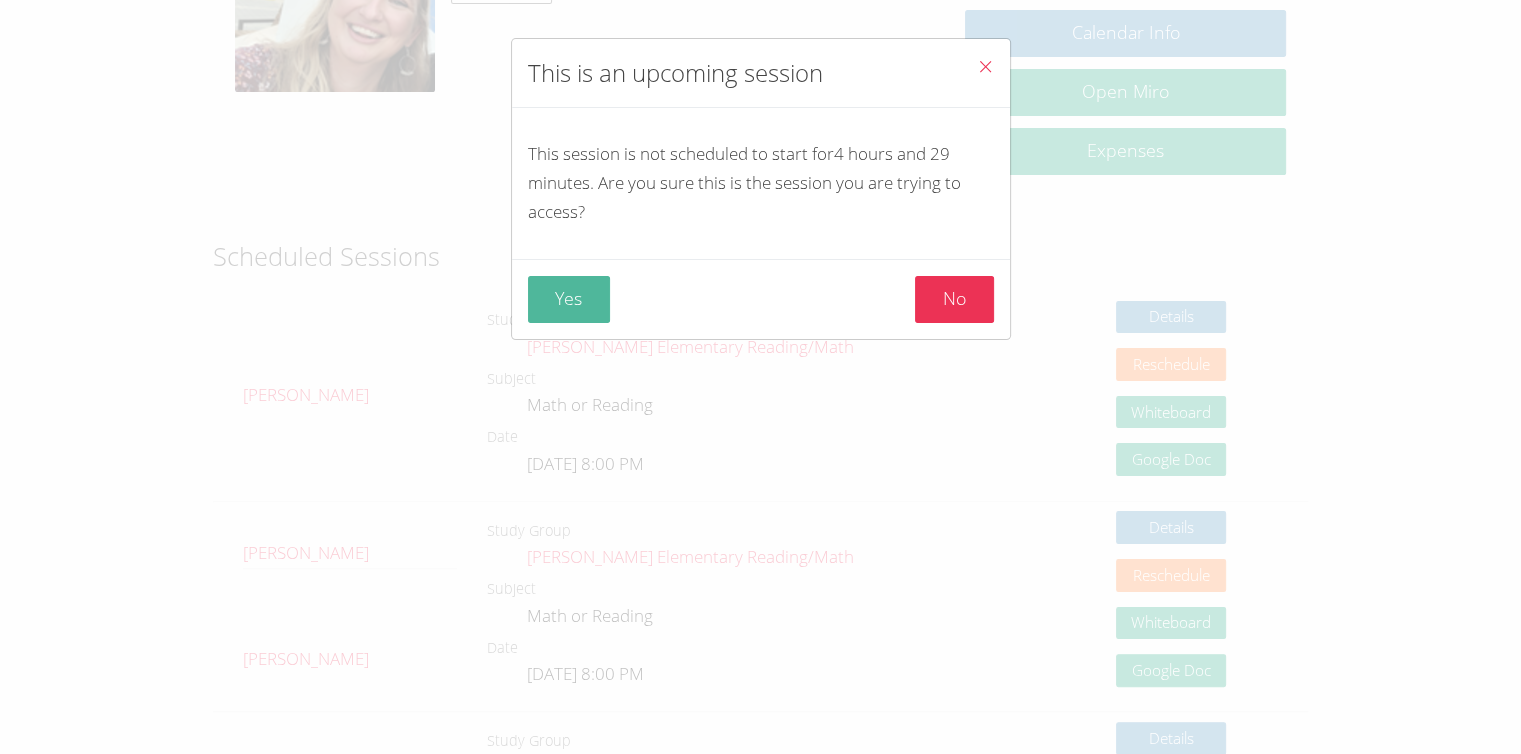click on "Yes" at bounding box center [569, 299] 